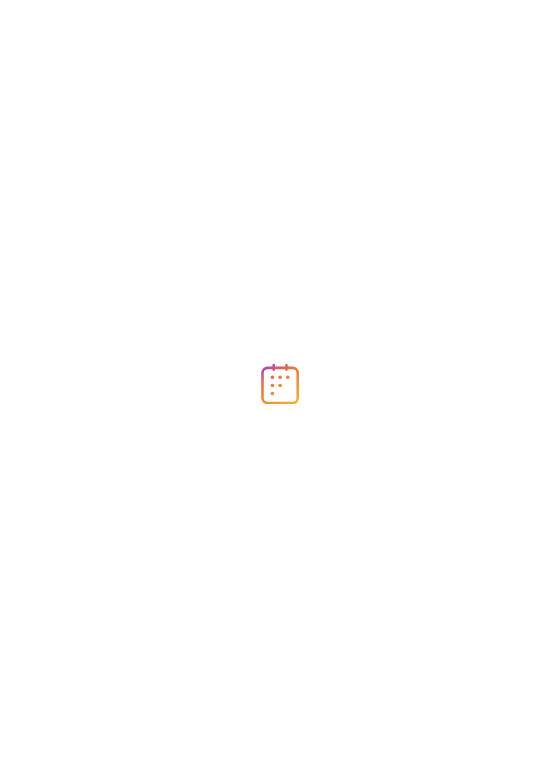 scroll, scrollTop: 0, scrollLeft: 0, axis: both 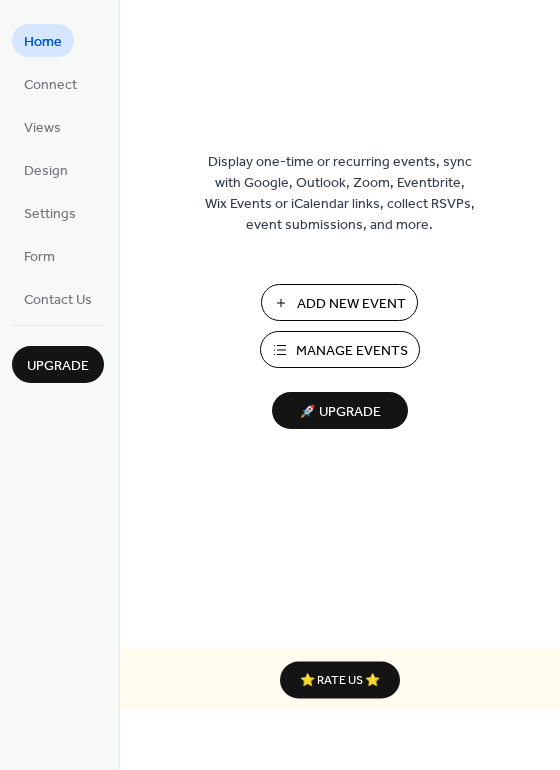 click on "Manage Events" at bounding box center [352, 351] 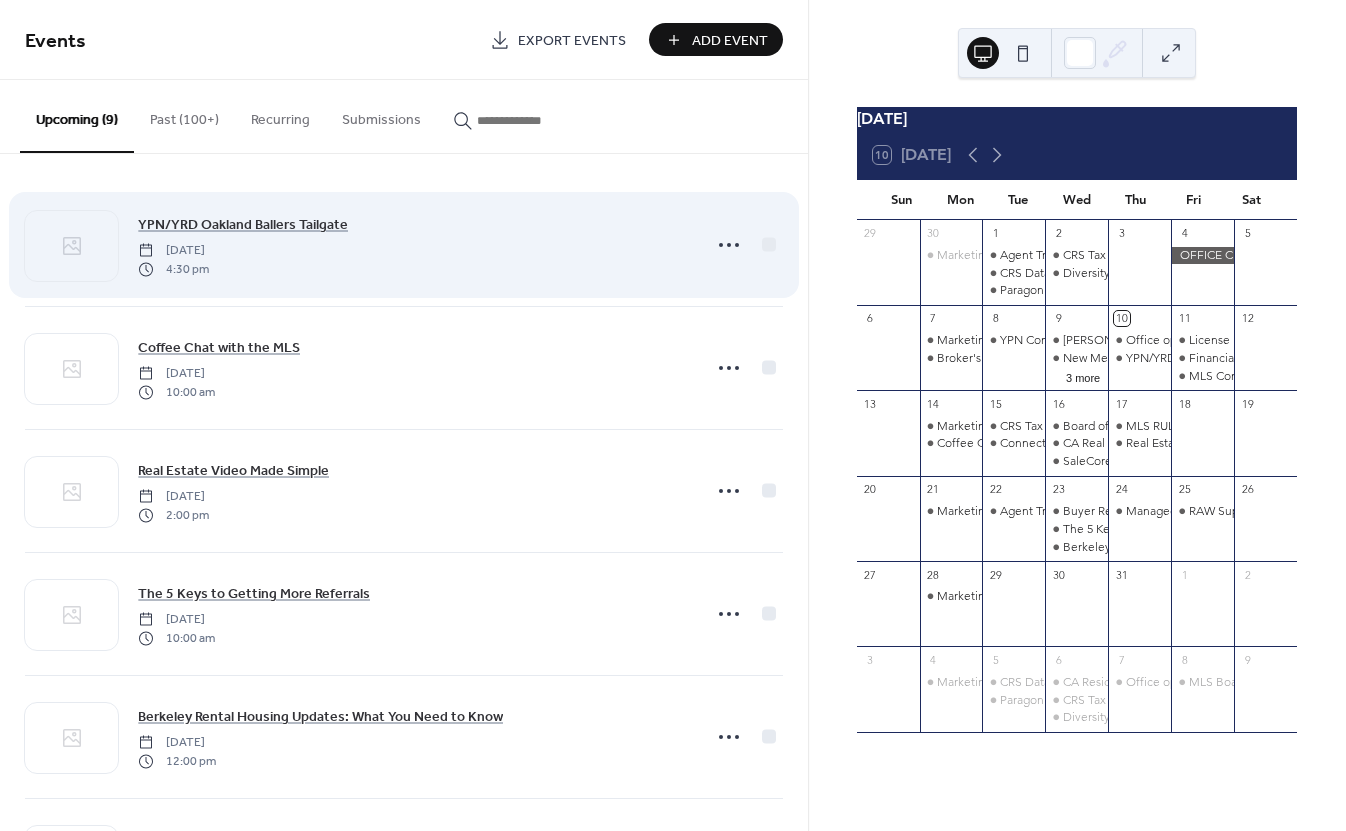 scroll, scrollTop: 0, scrollLeft: 0, axis: both 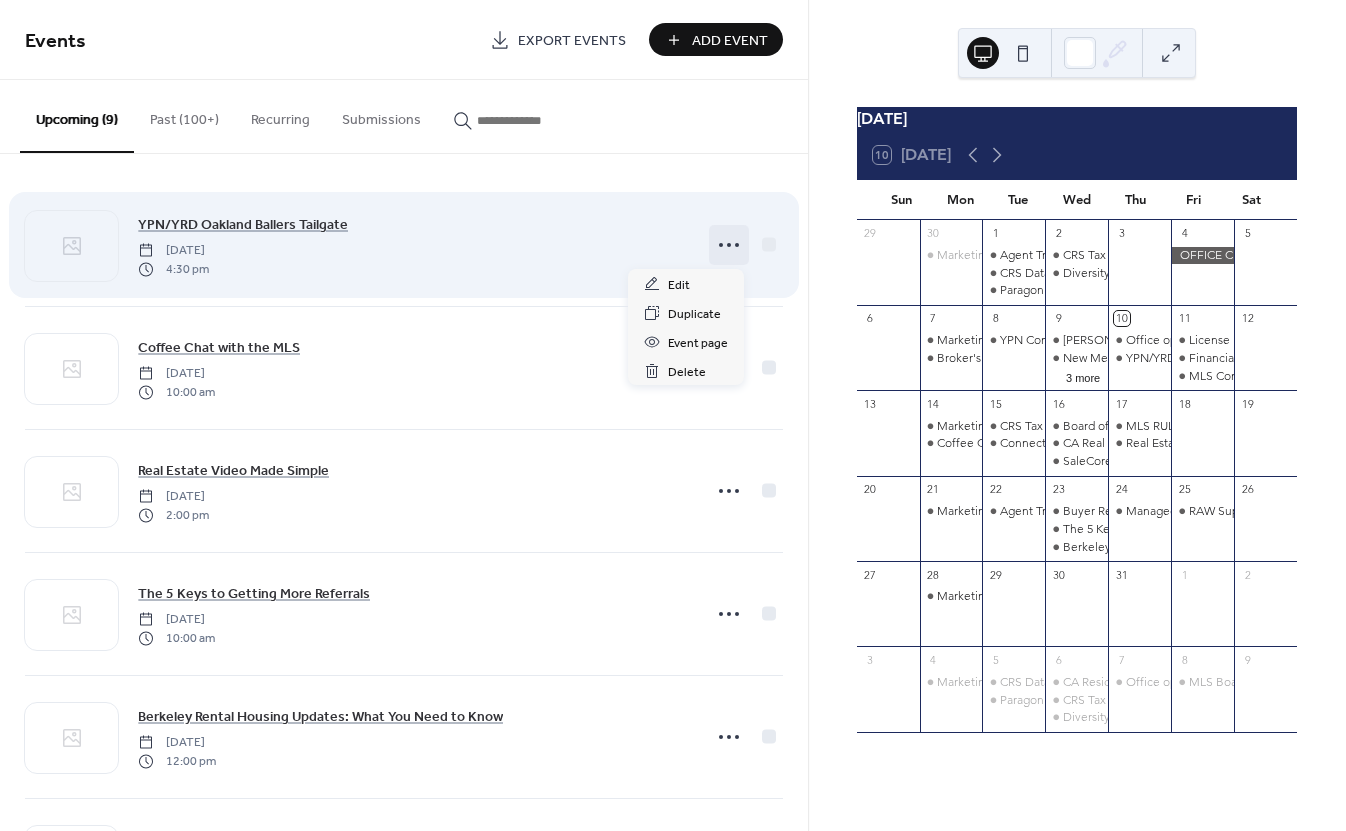 click 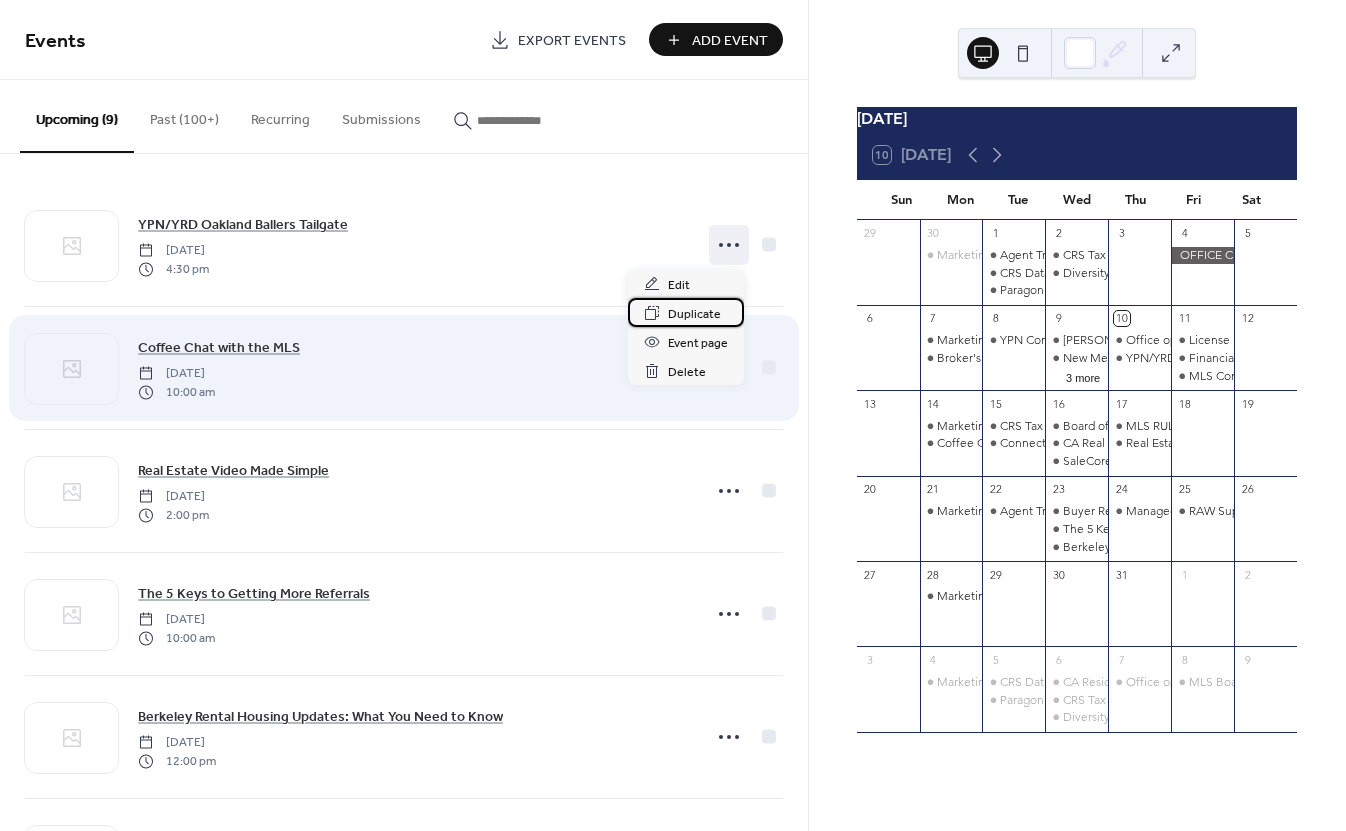 click on "Duplicate" at bounding box center [694, 314] 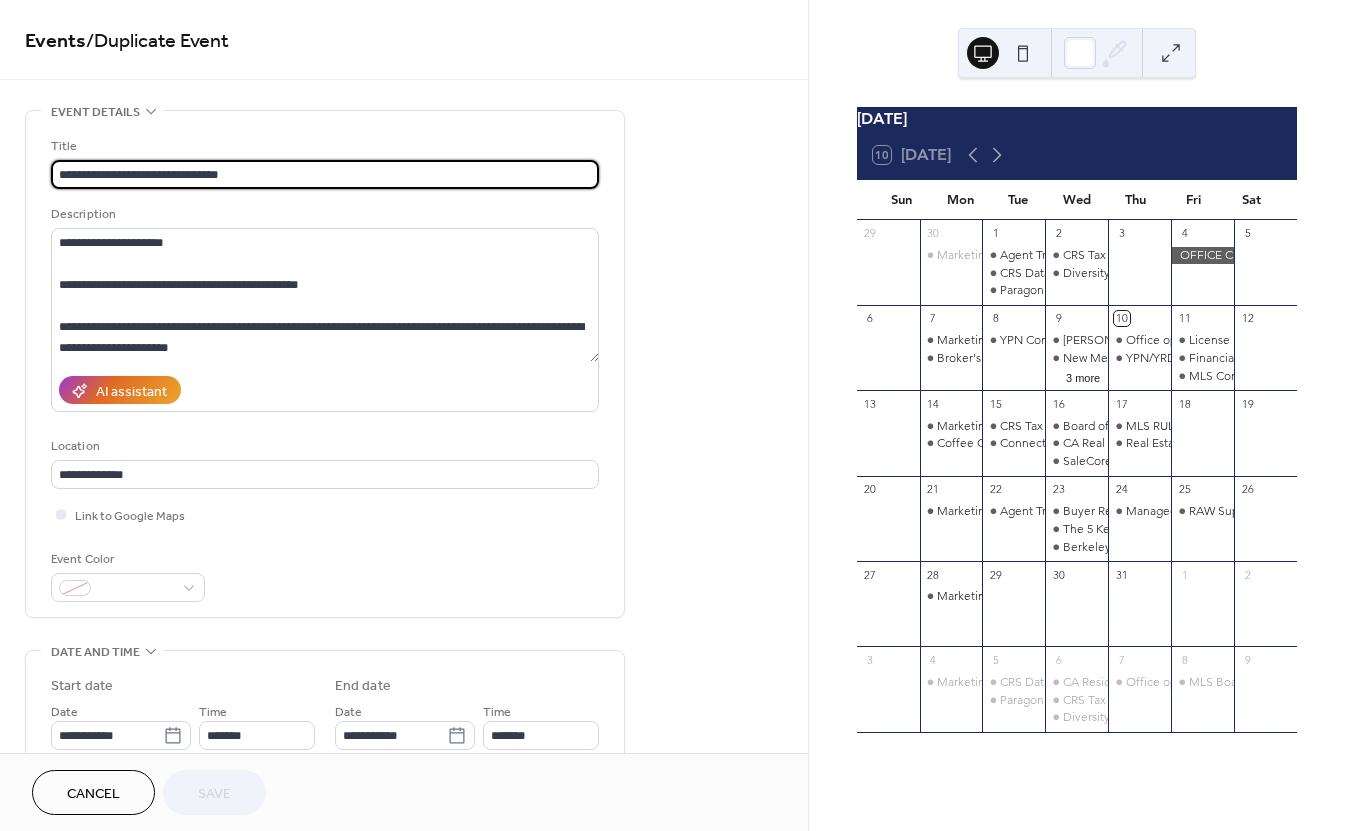 drag, startPoint x: 134, startPoint y: 171, endPoint x: -58, endPoint y: 171, distance: 192 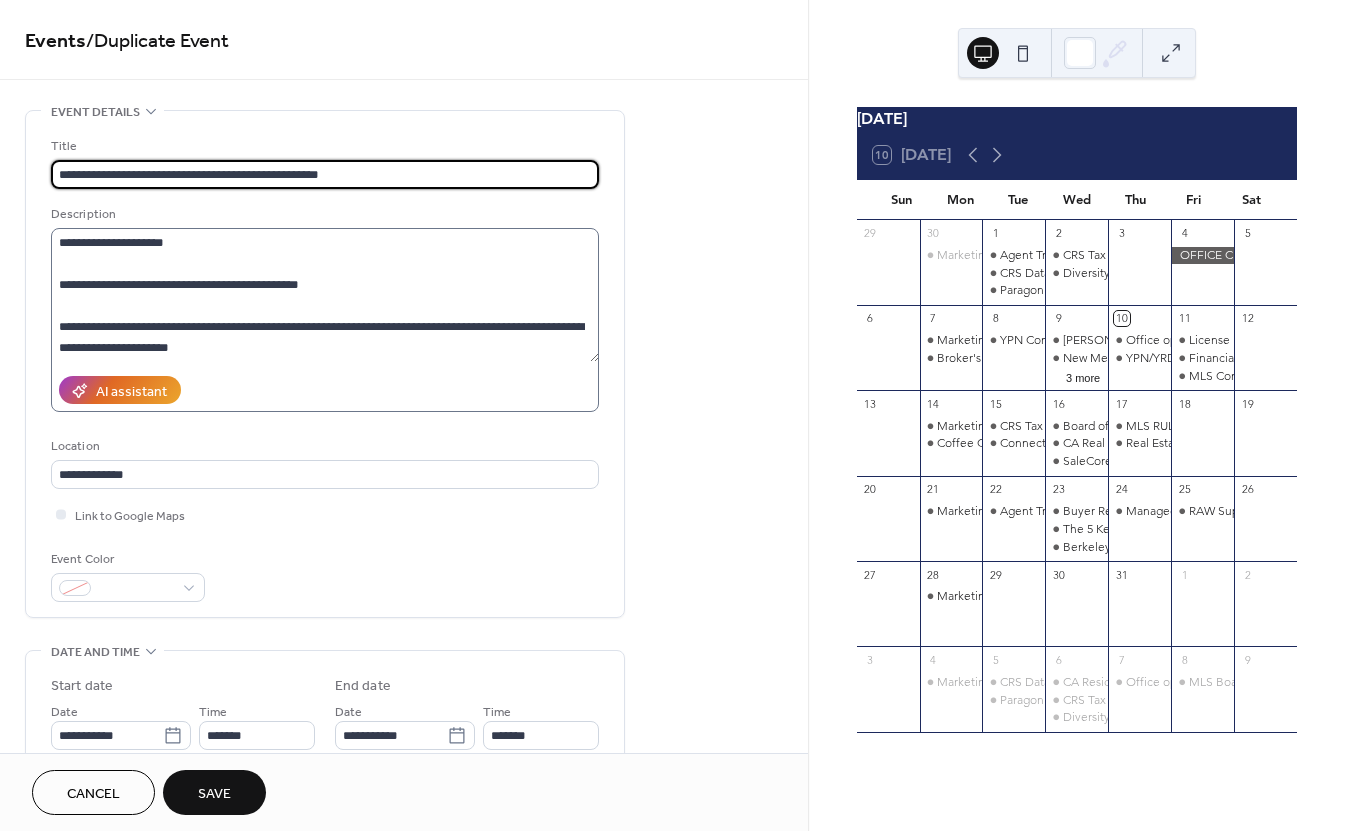 type on "**********" 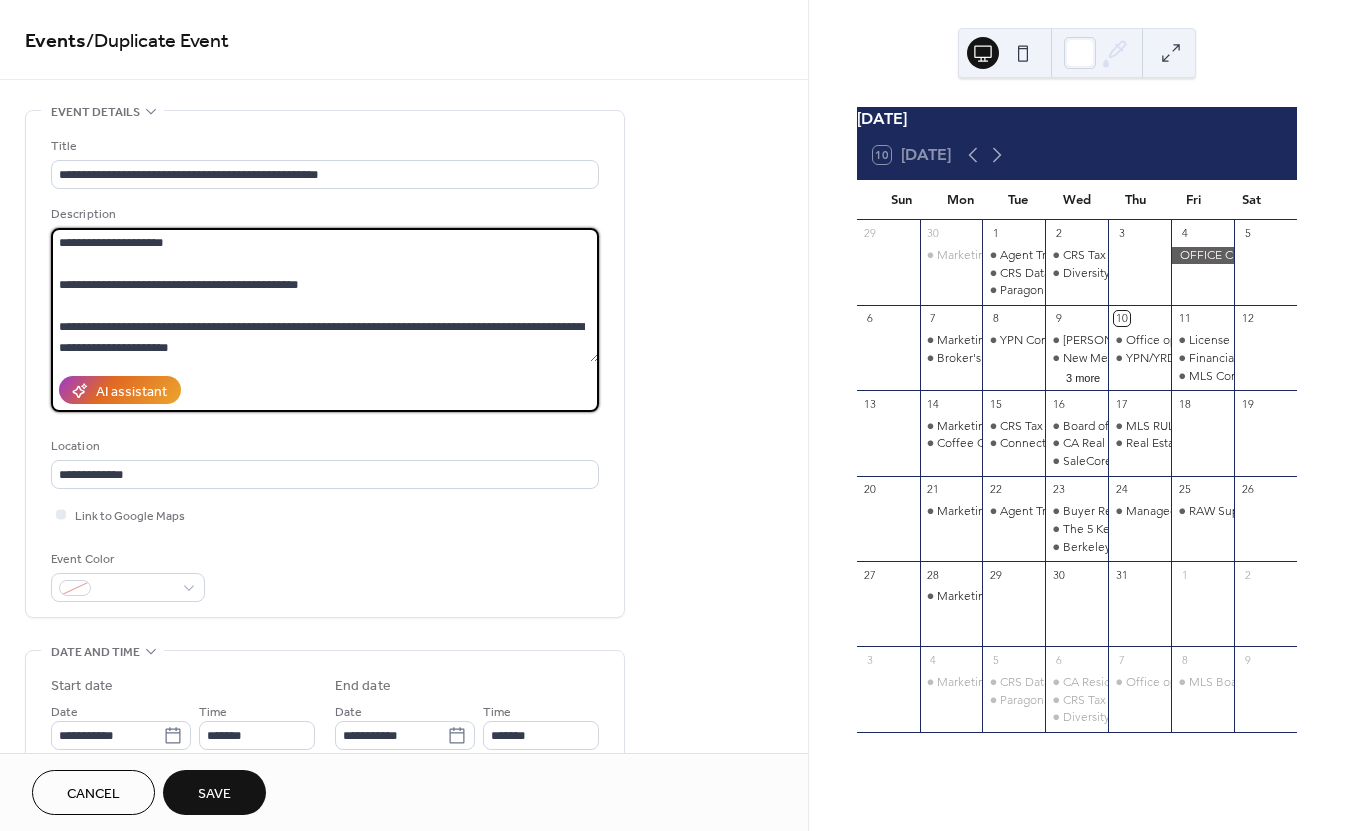 click on "**********" at bounding box center [325, 295] 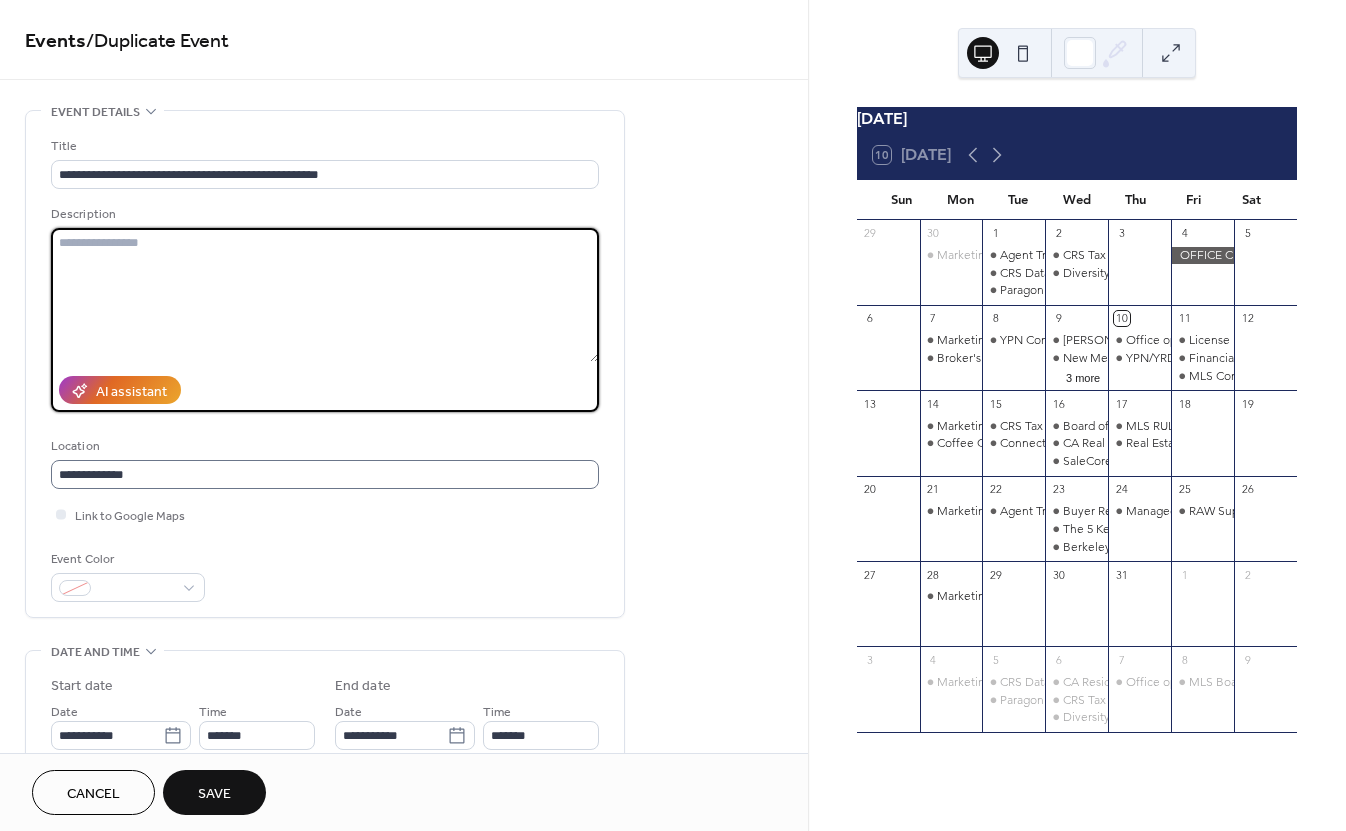 type 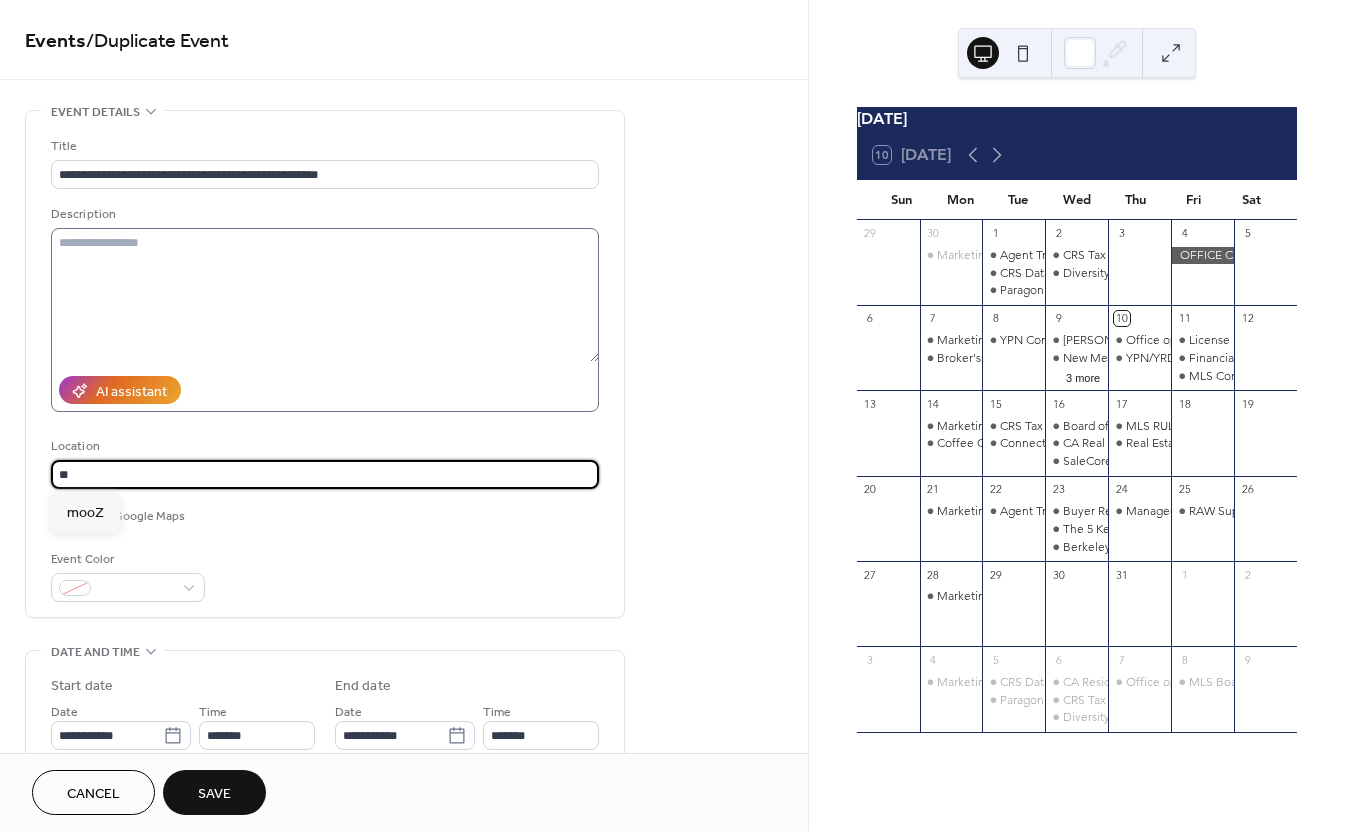 type on "*" 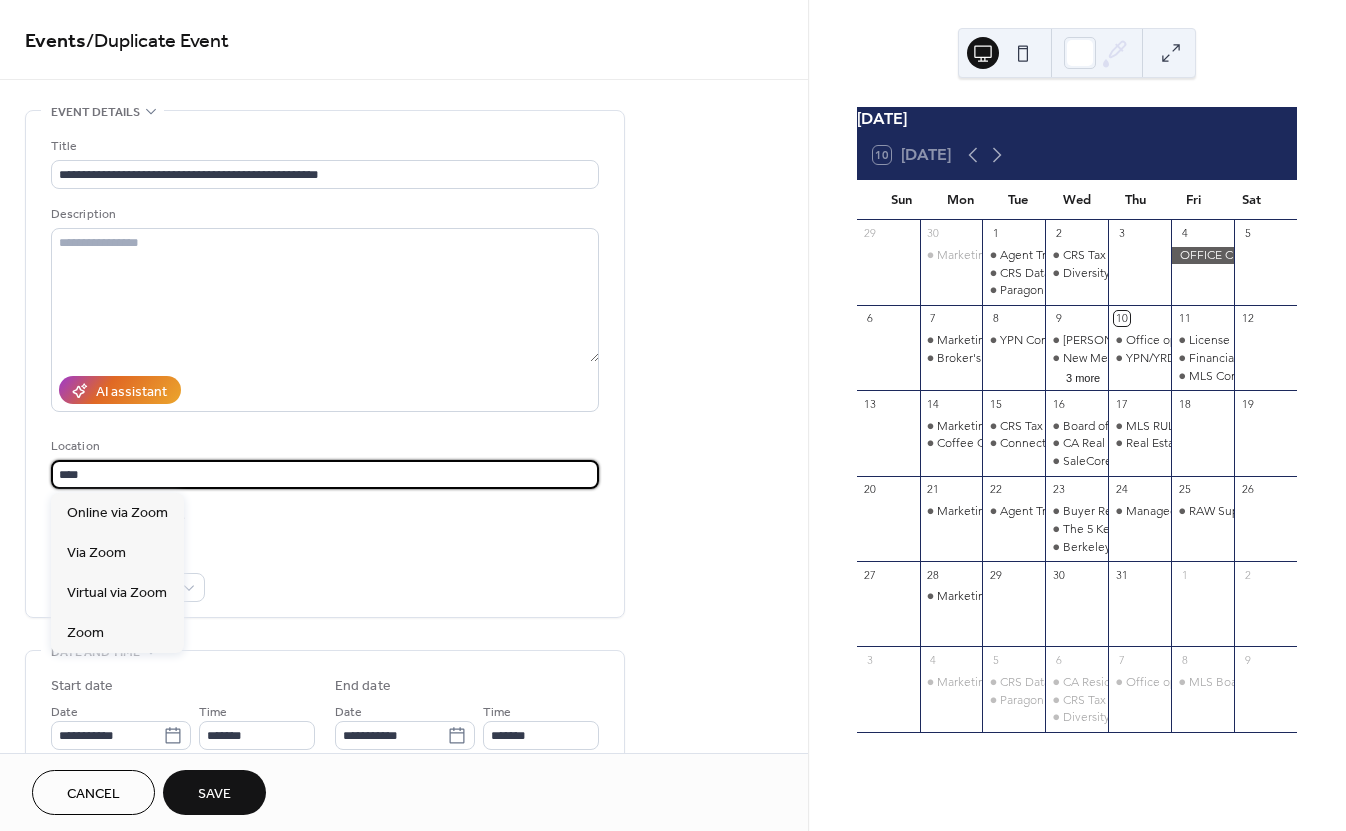 type on "****" 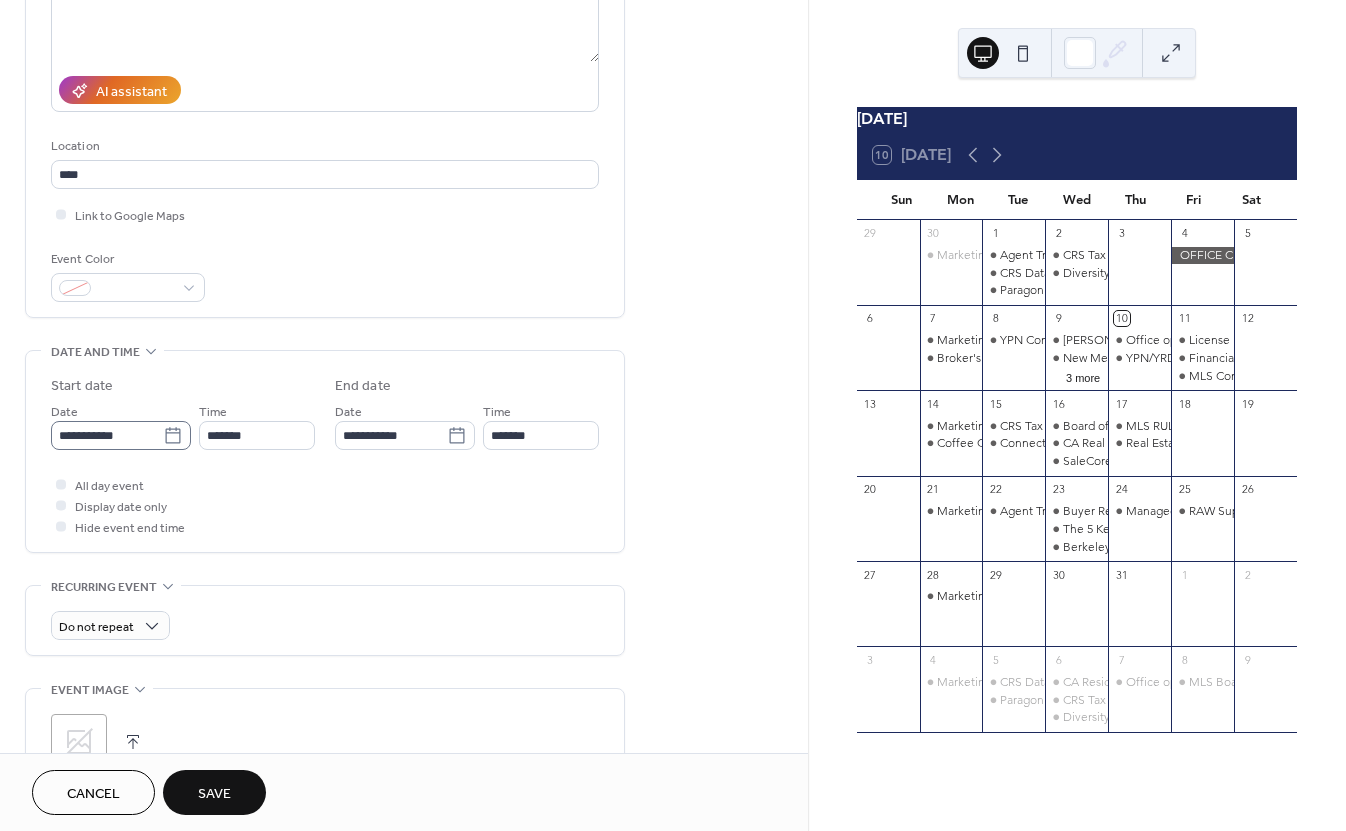 scroll, scrollTop: 302, scrollLeft: 0, axis: vertical 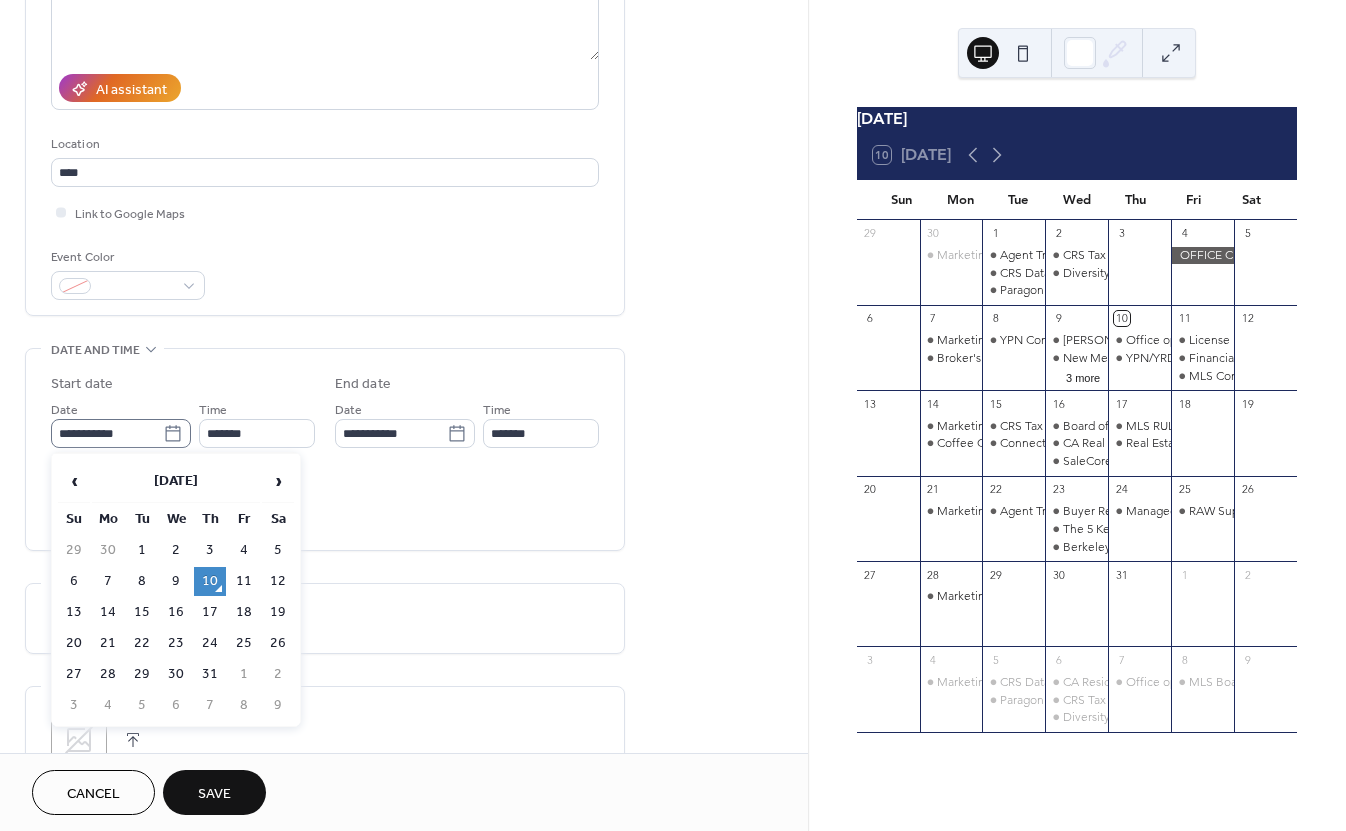 click 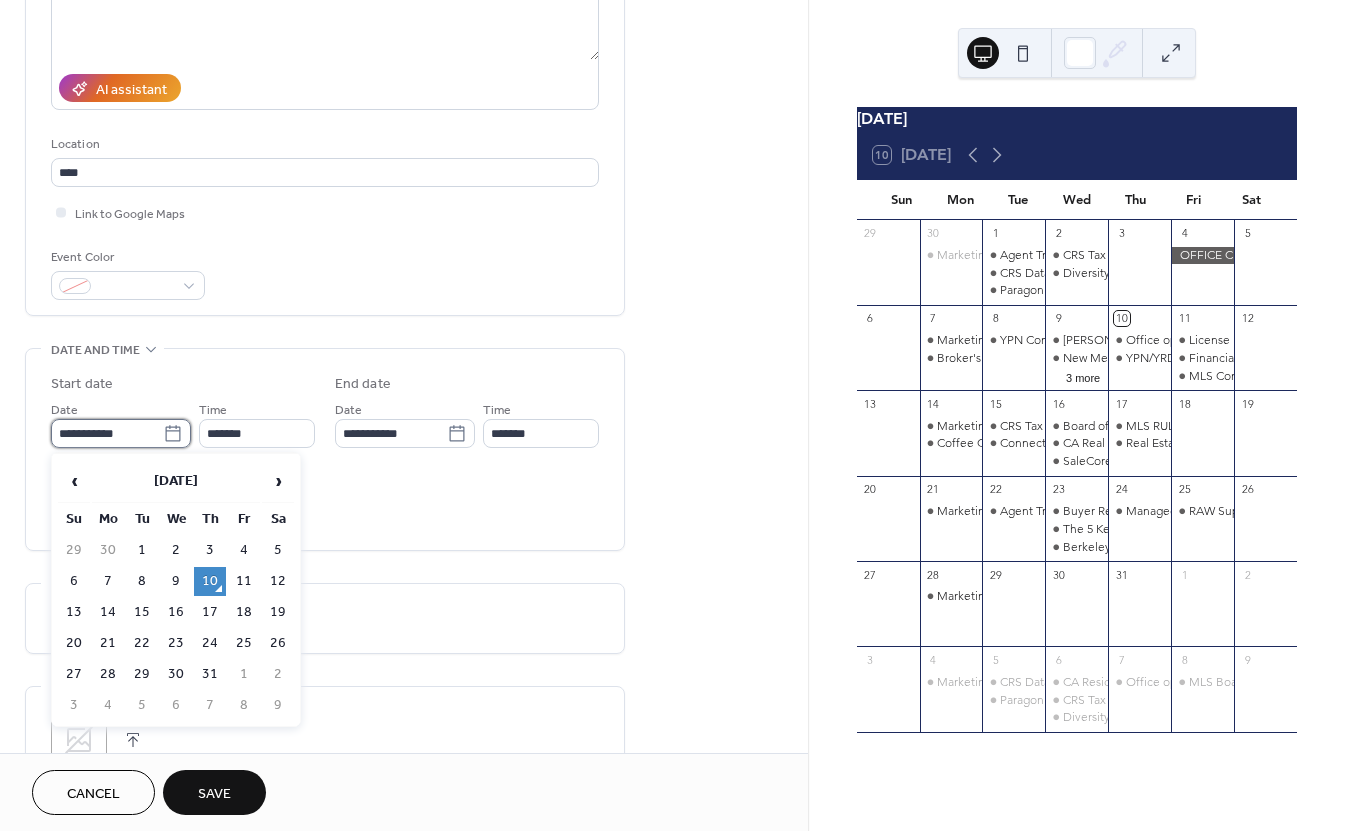 click on "**********" at bounding box center [107, 433] 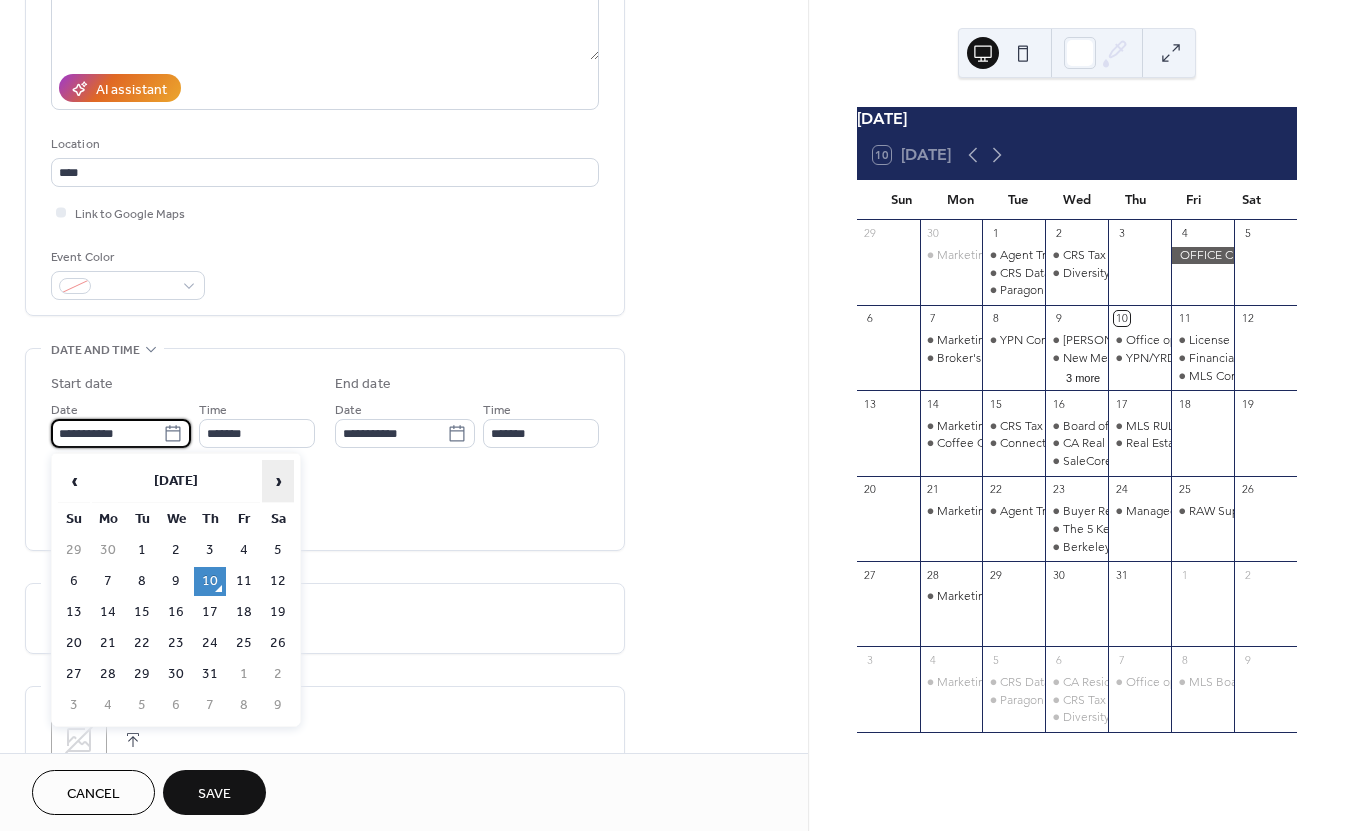 click on "›" at bounding box center [278, 481] 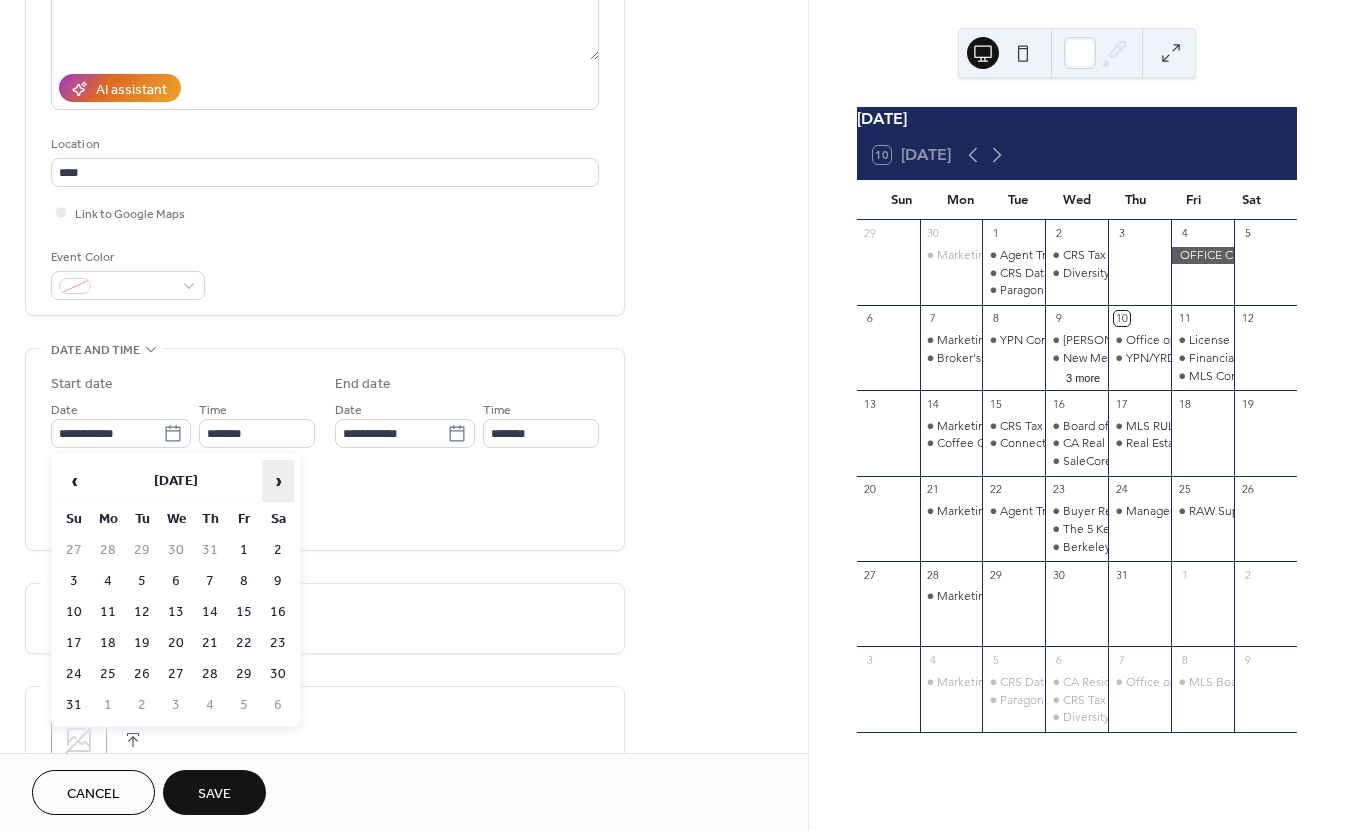 click on "›" at bounding box center [278, 481] 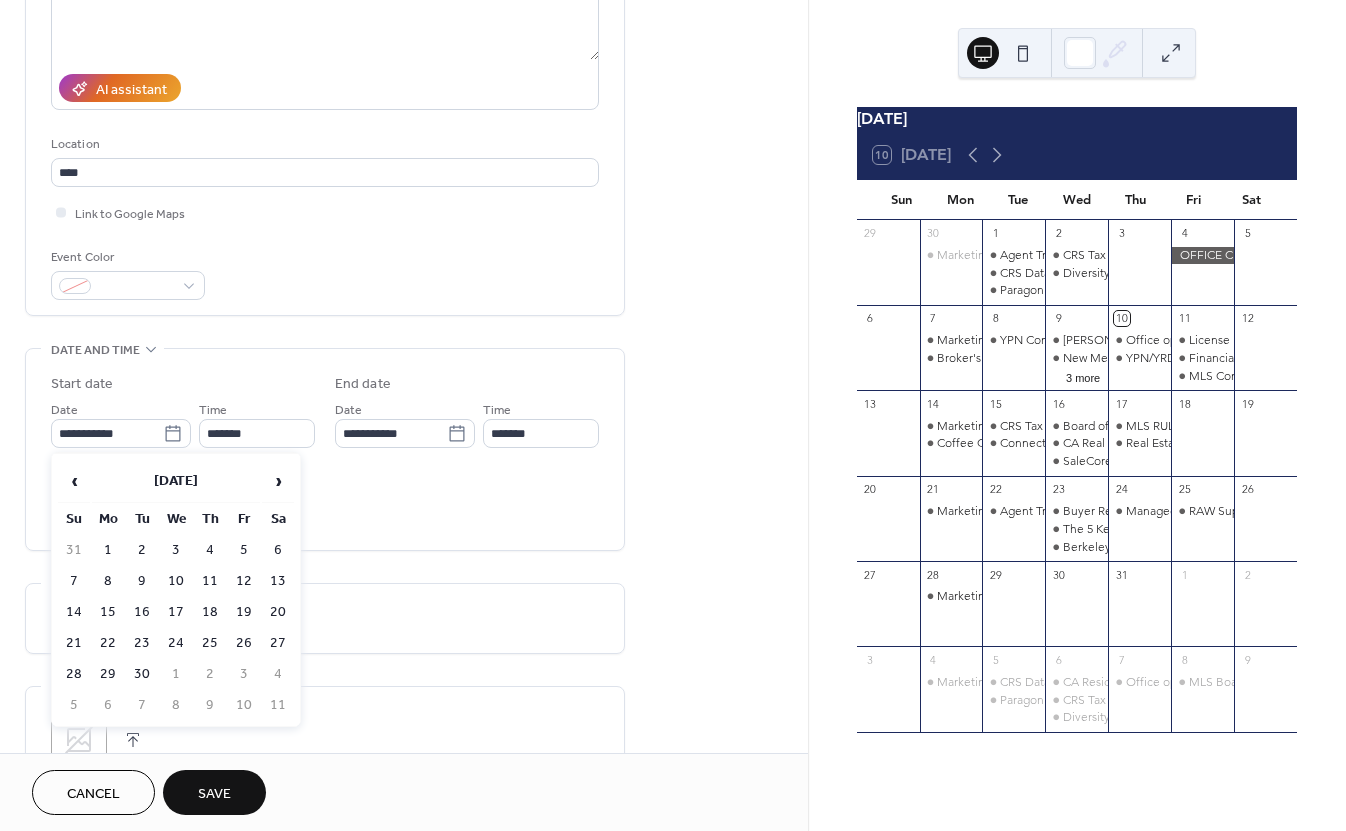 click on "17" at bounding box center [176, 612] 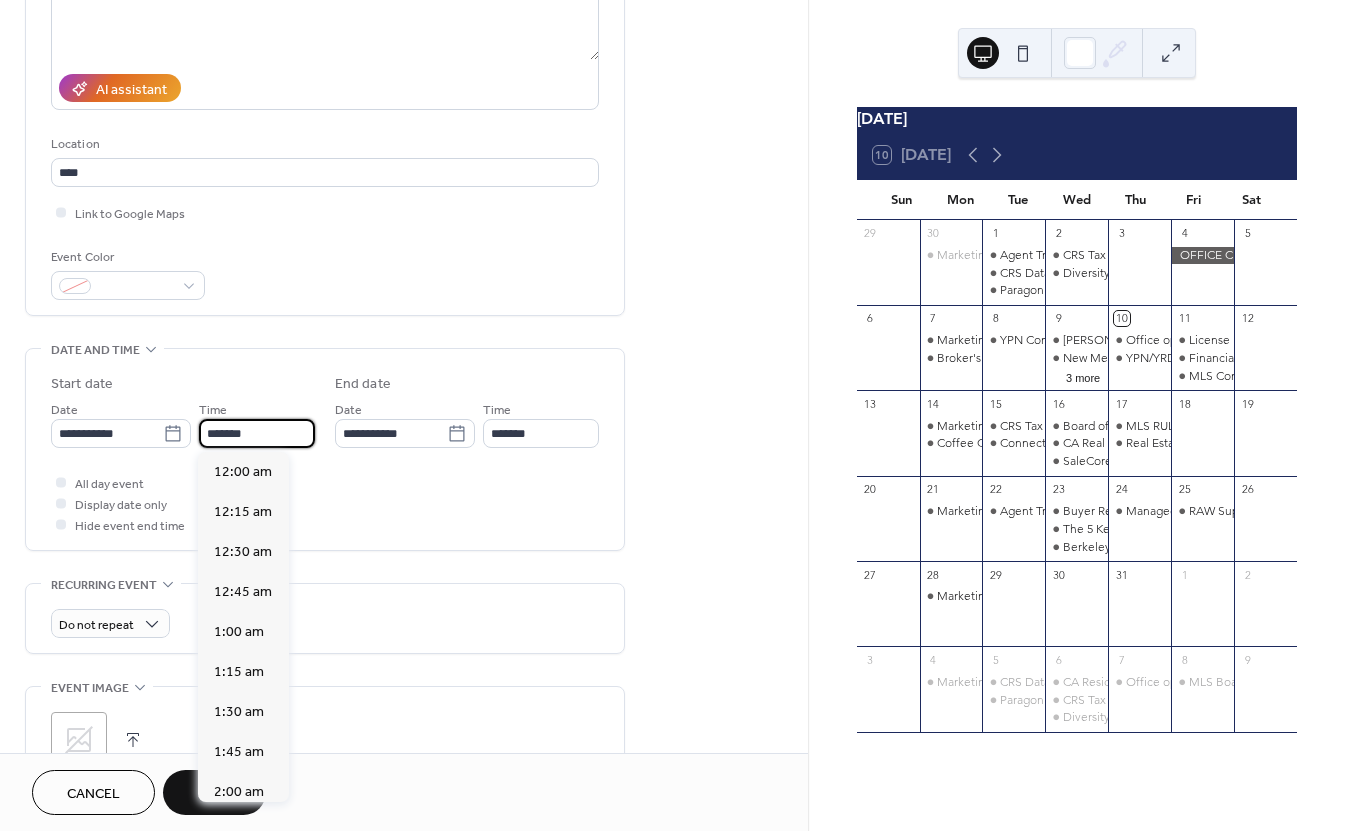 click on "*******" at bounding box center [257, 433] 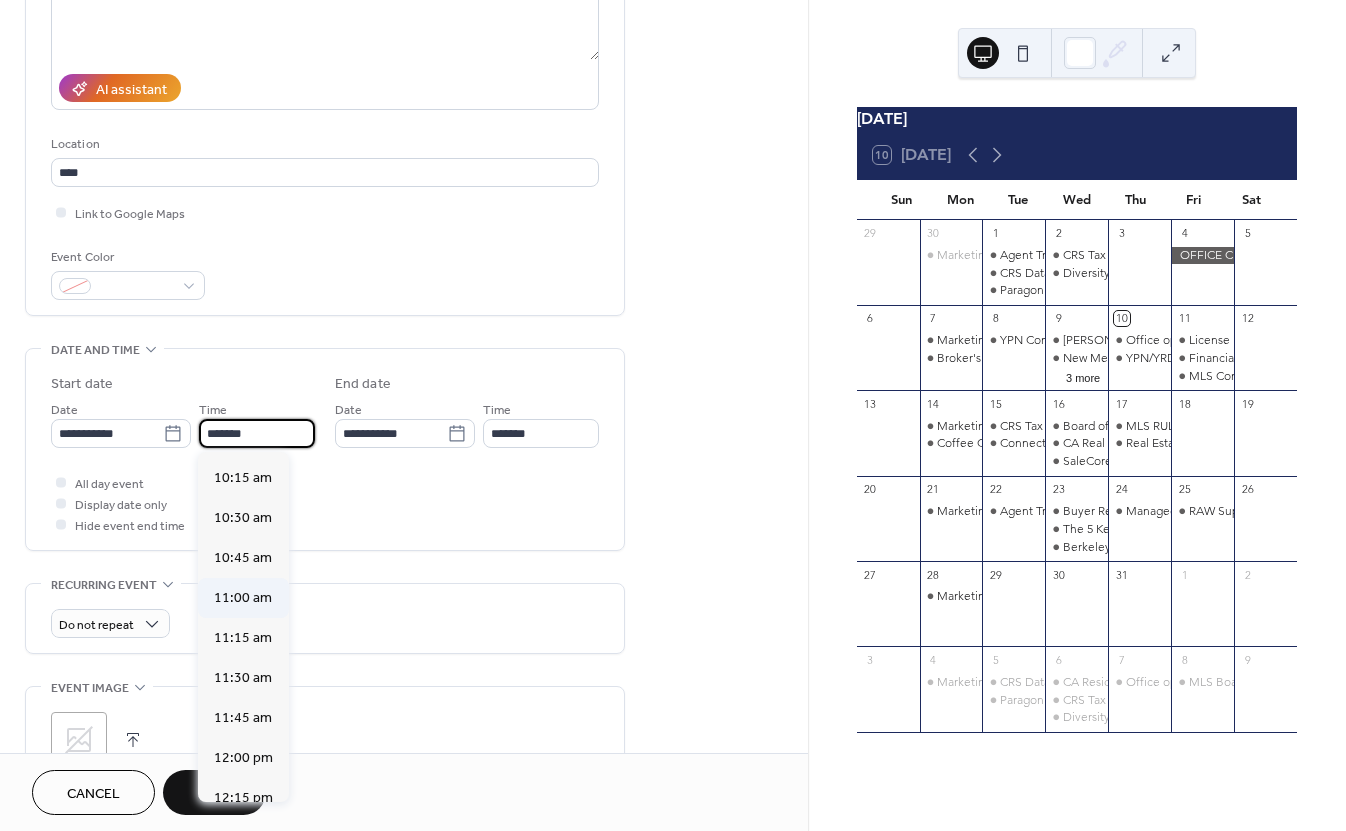 scroll, scrollTop: 1612, scrollLeft: 0, axis: vertical 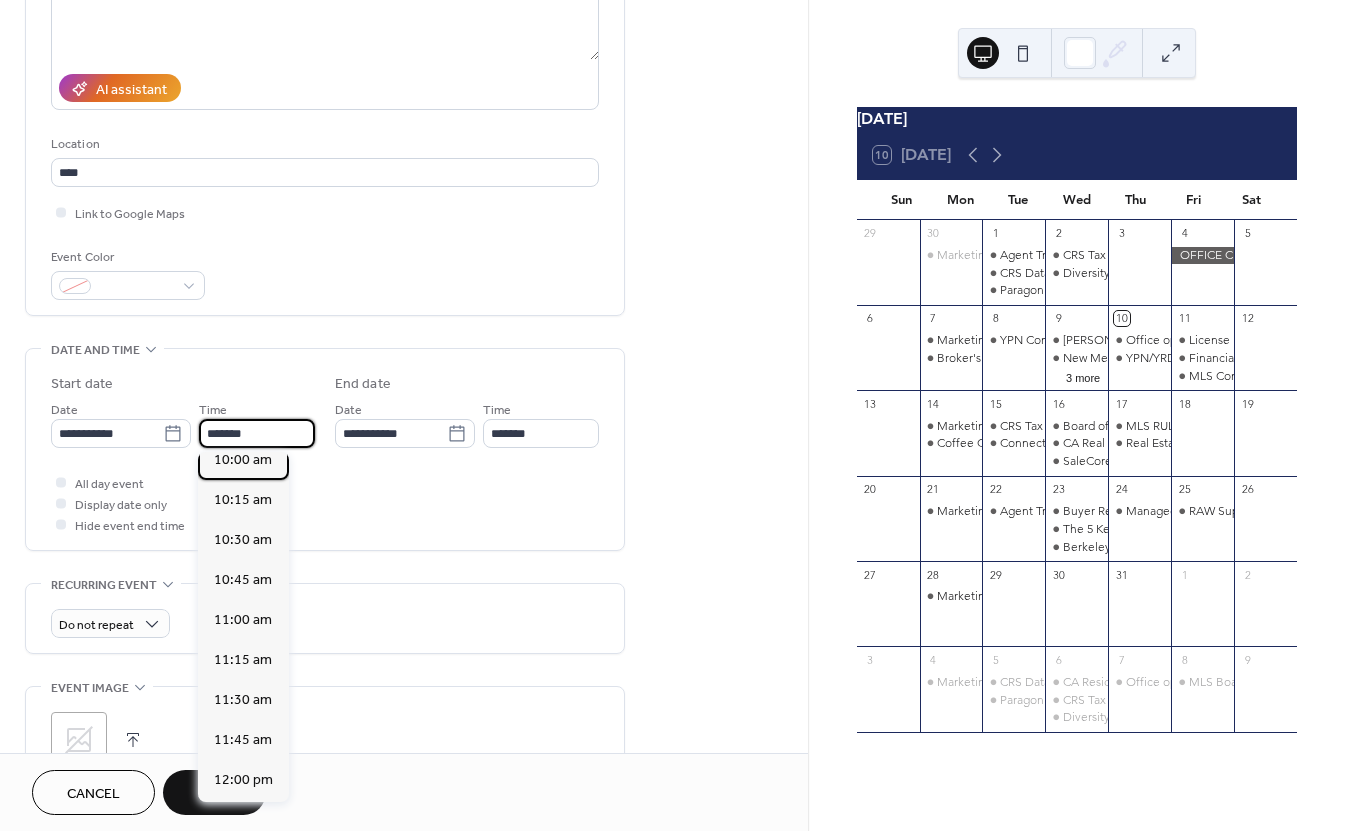 click on "10:00 am" at bounding box center [243, 460] 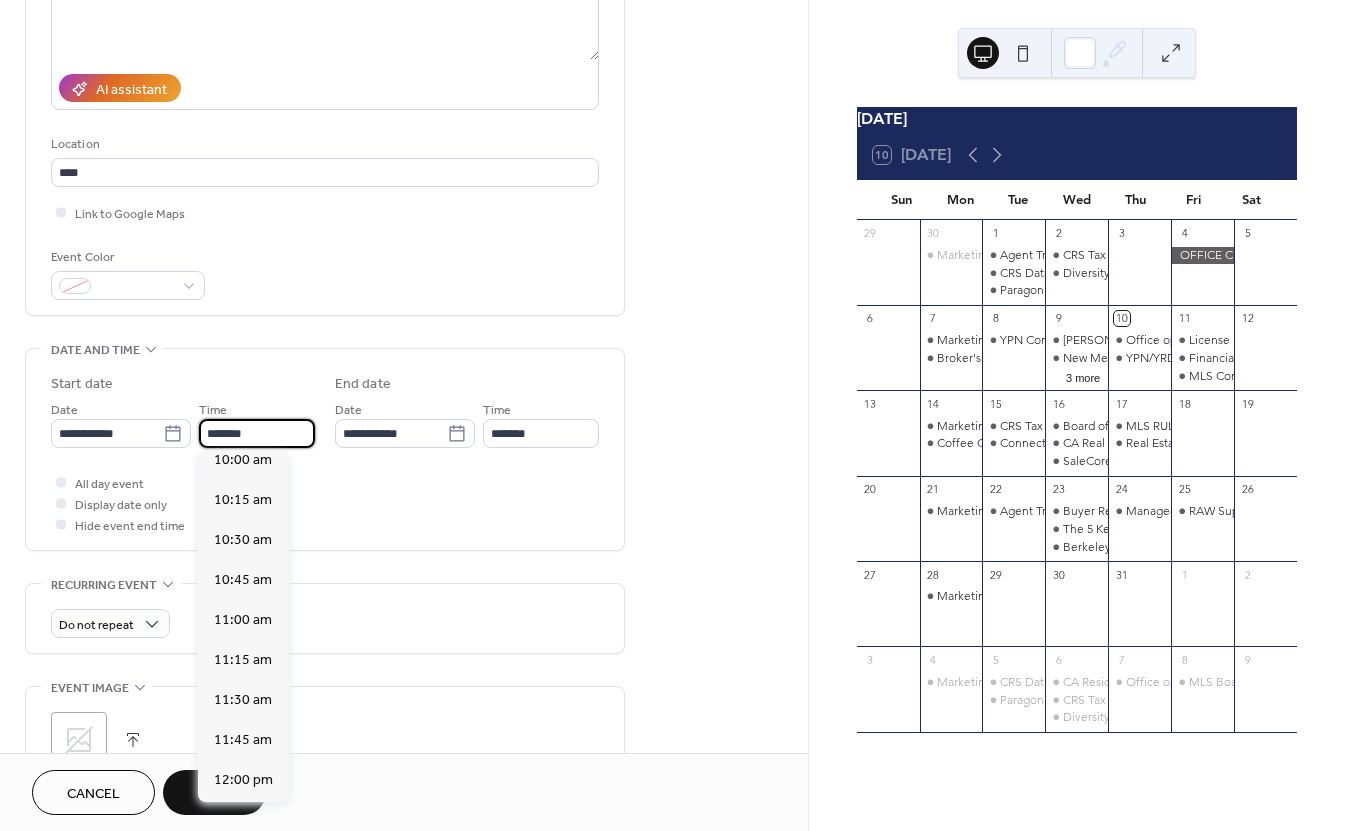 type on "********" 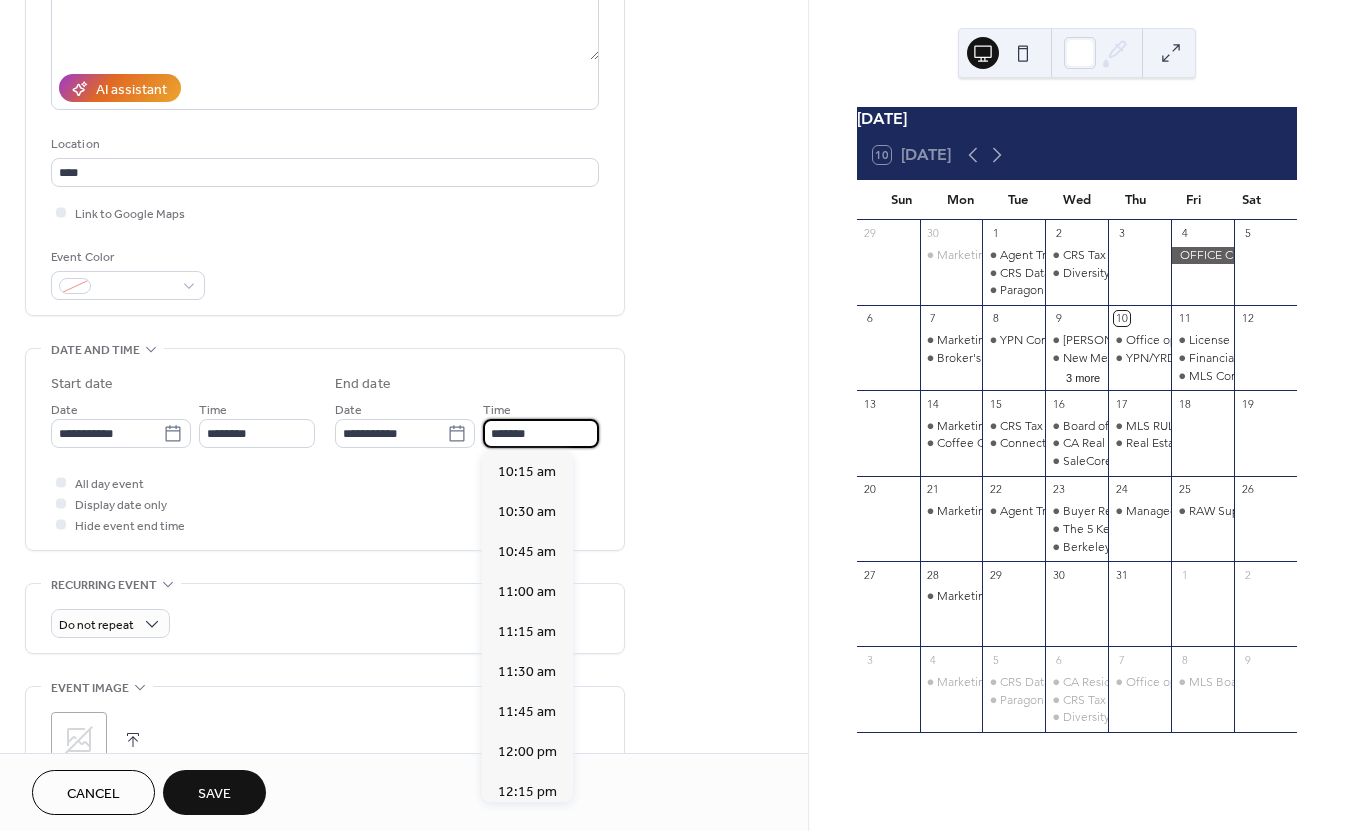 click on "*******" at bounding box center [541, 433] 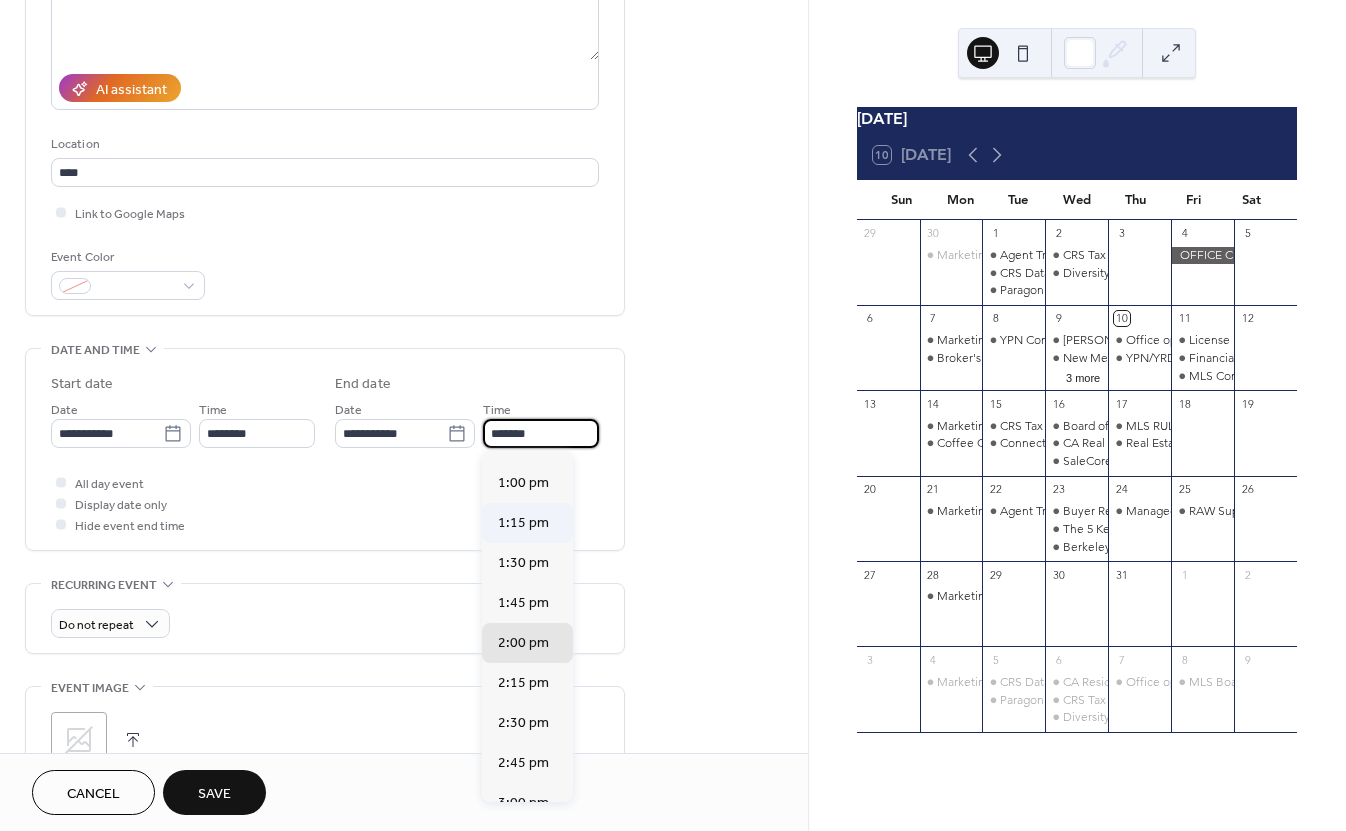 scroll, scrollTop: 429, scrollLeft: 0, axis: vertical 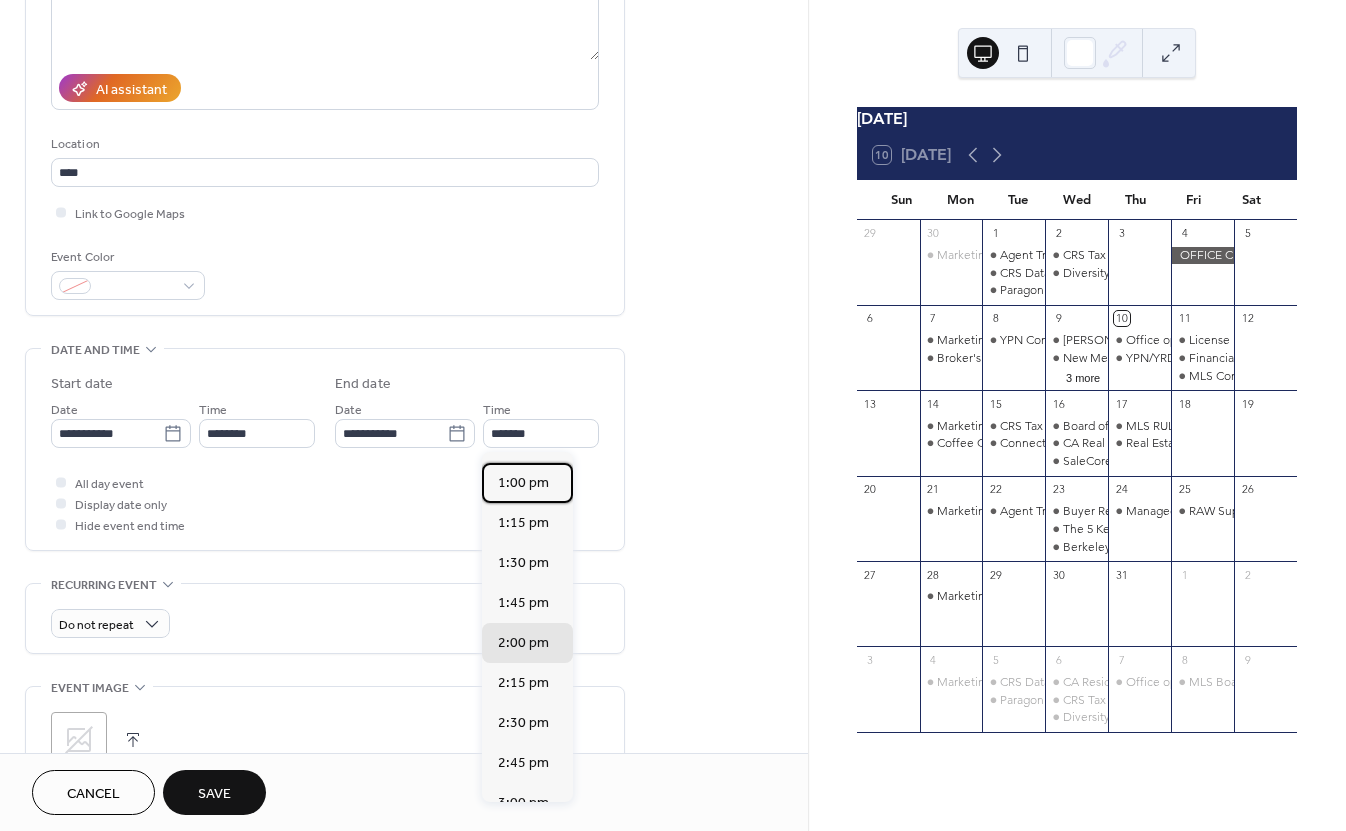 click on "1:00 pm" at bounding box center [523, 483] 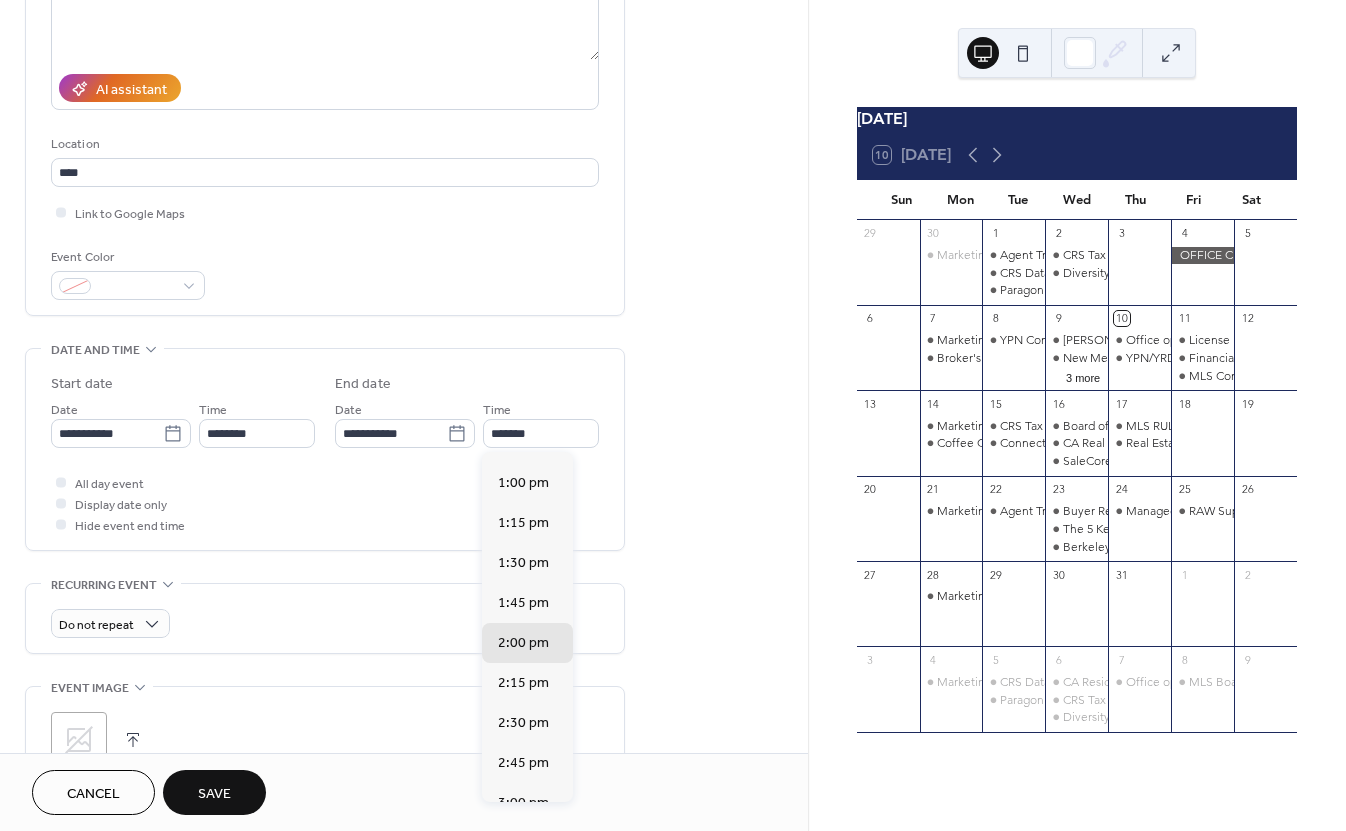 type on "*******" 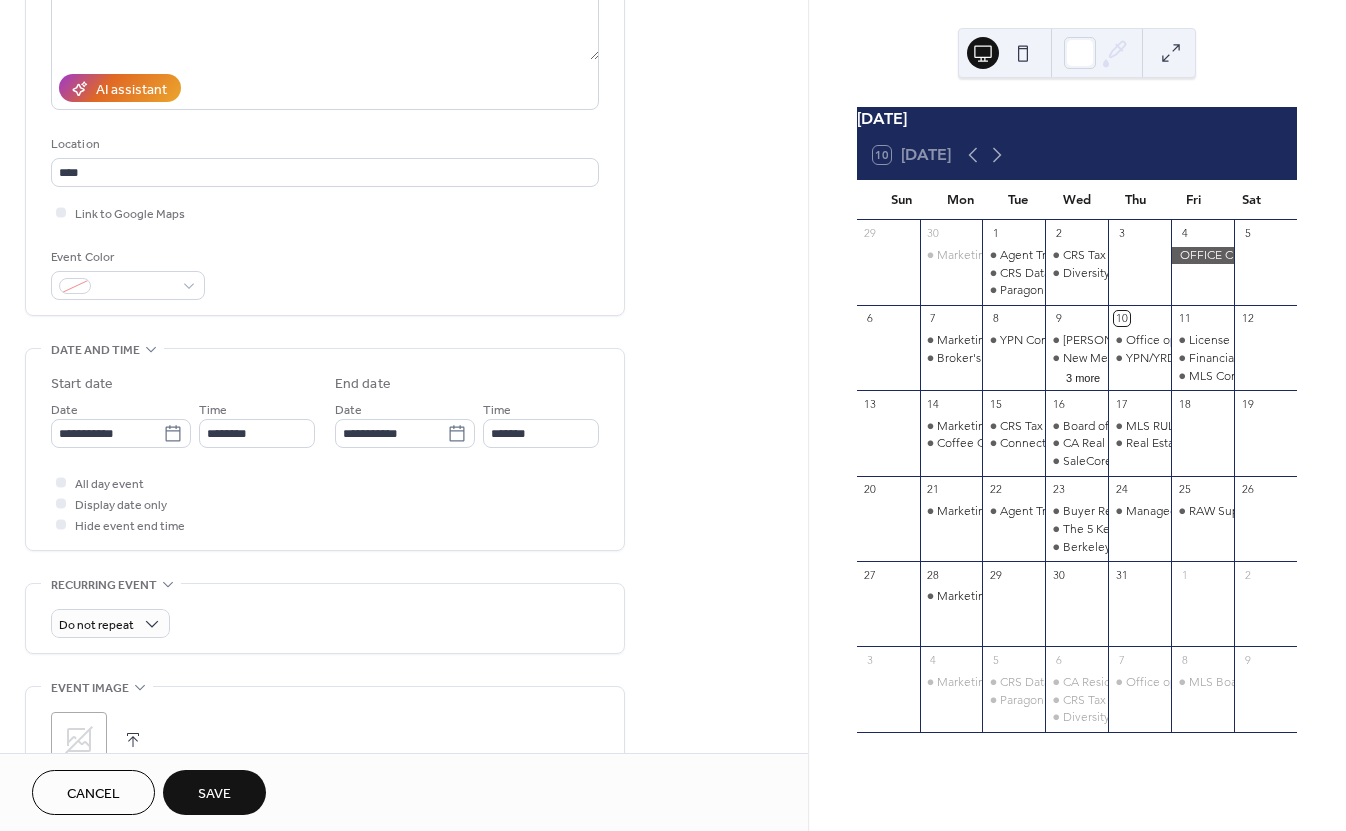 scroll, scrollTop: 673, scrollLeft: 0, axis: vertical 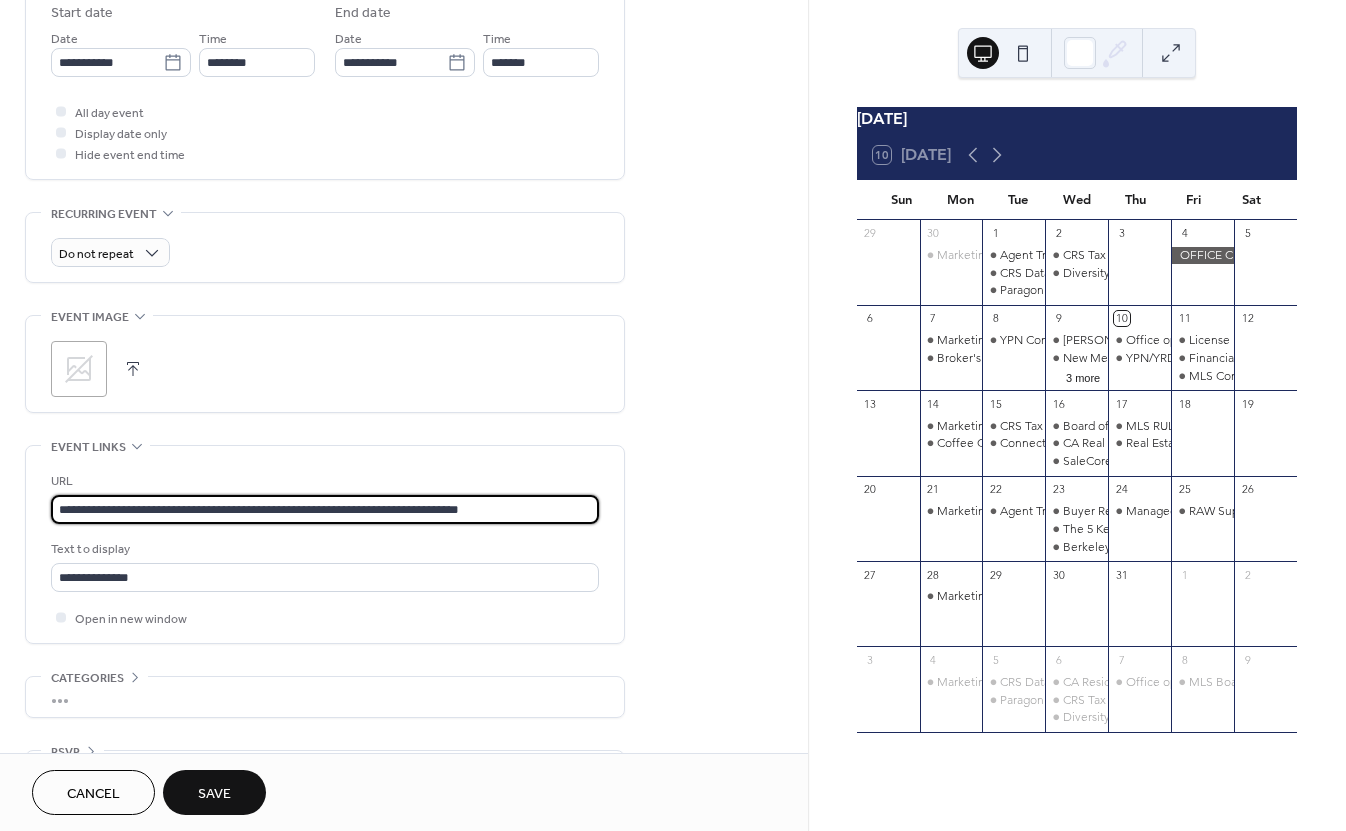 click on "**********" at bounding box center [325, 509] 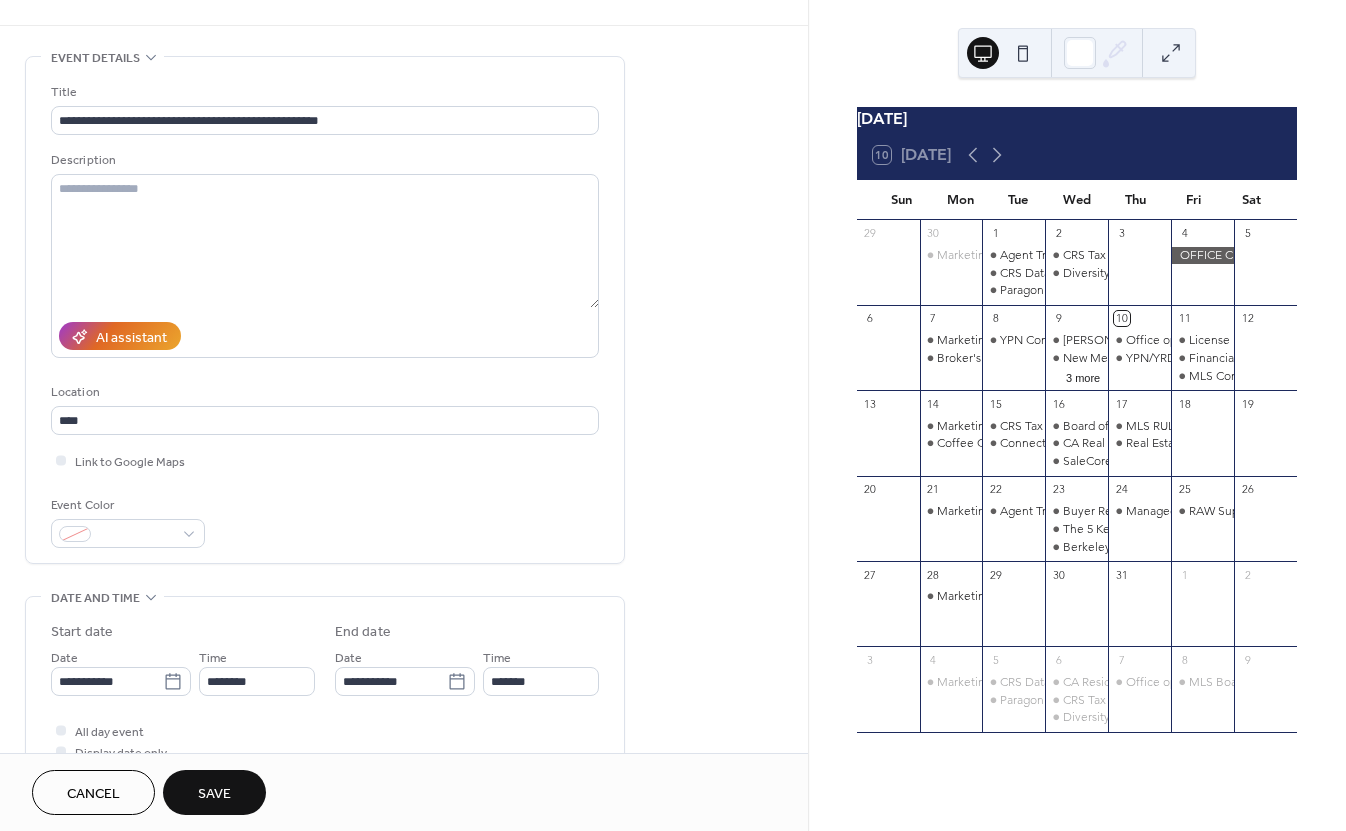 scroll, scrollTop: 0, scrollLeft: 0, axis: both 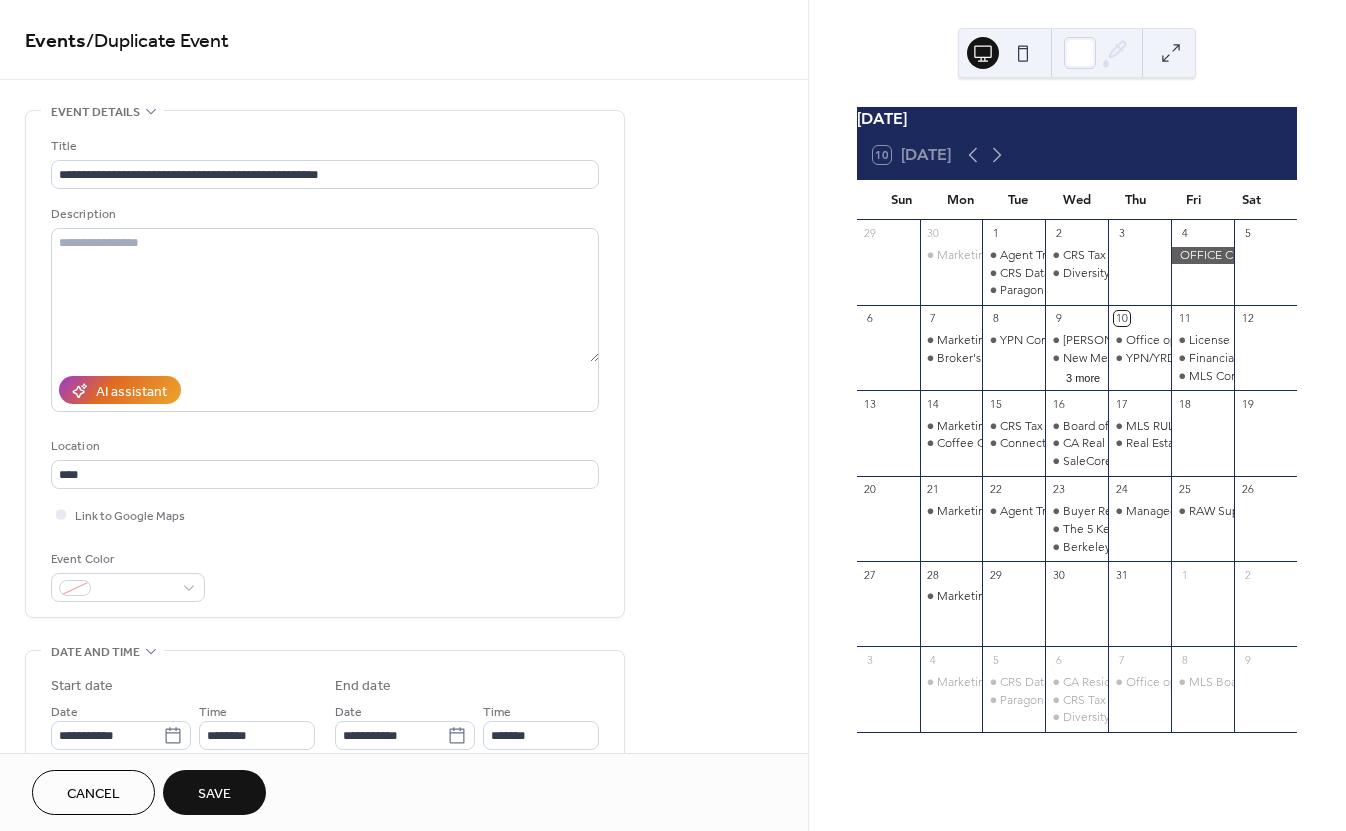 type on "**********" 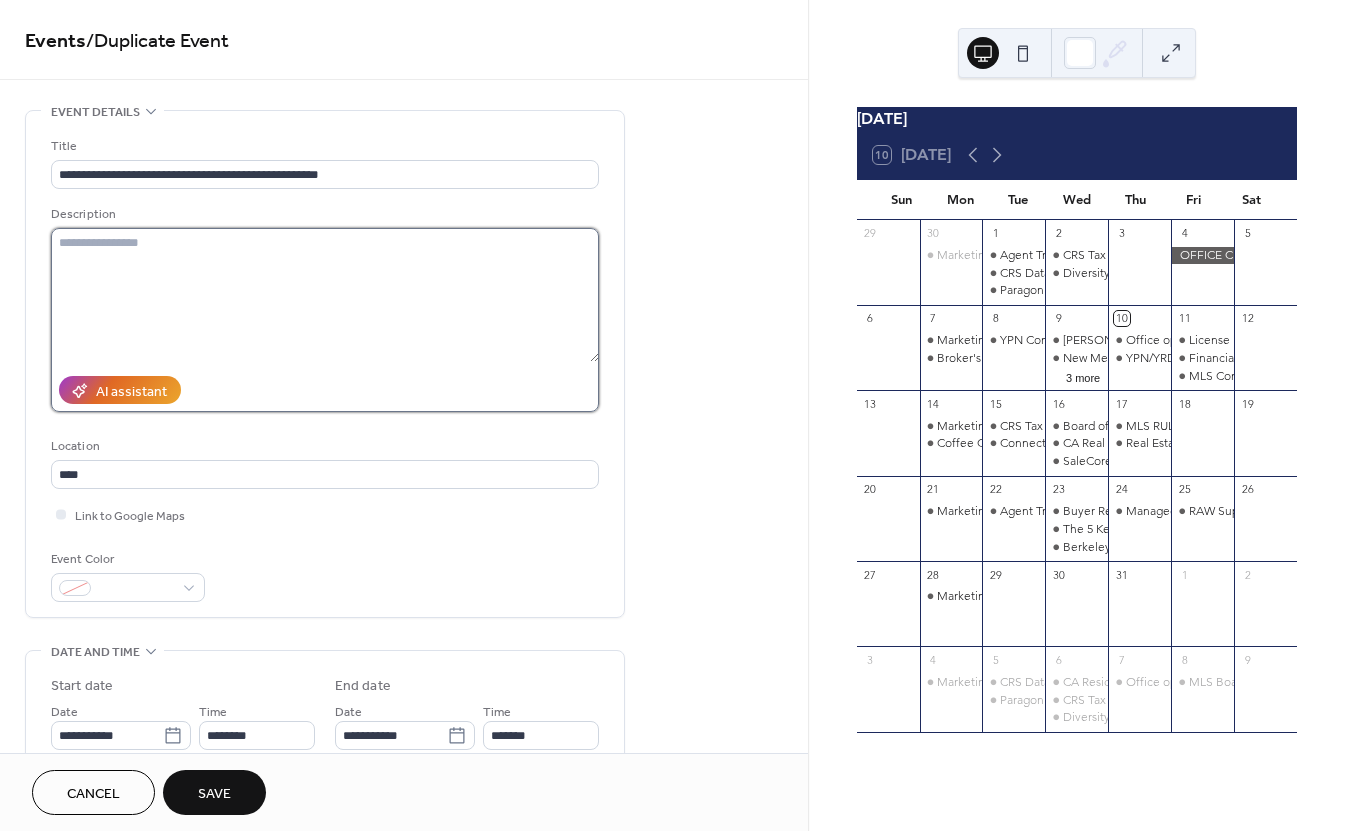 click at bounding box center (325, 295) 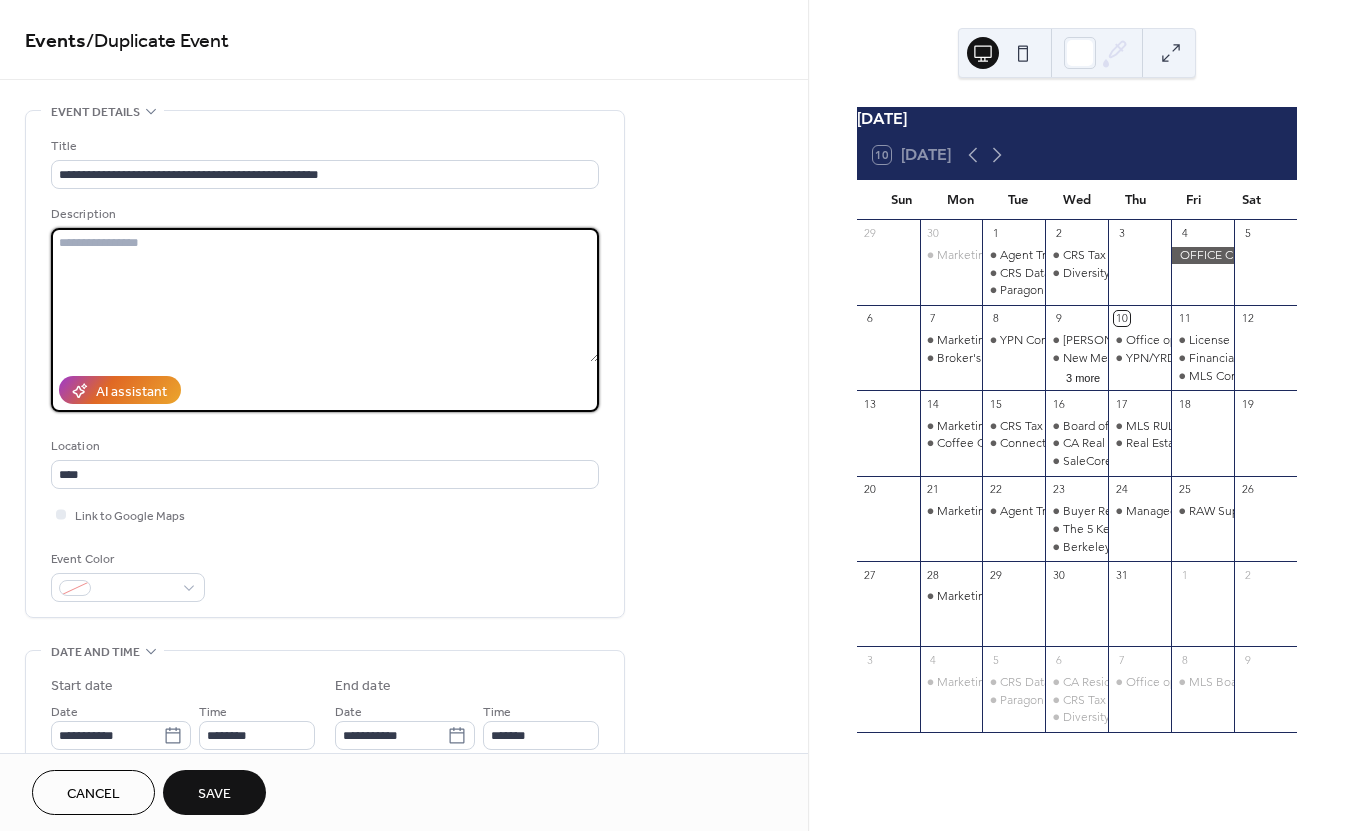 paste on "**********" 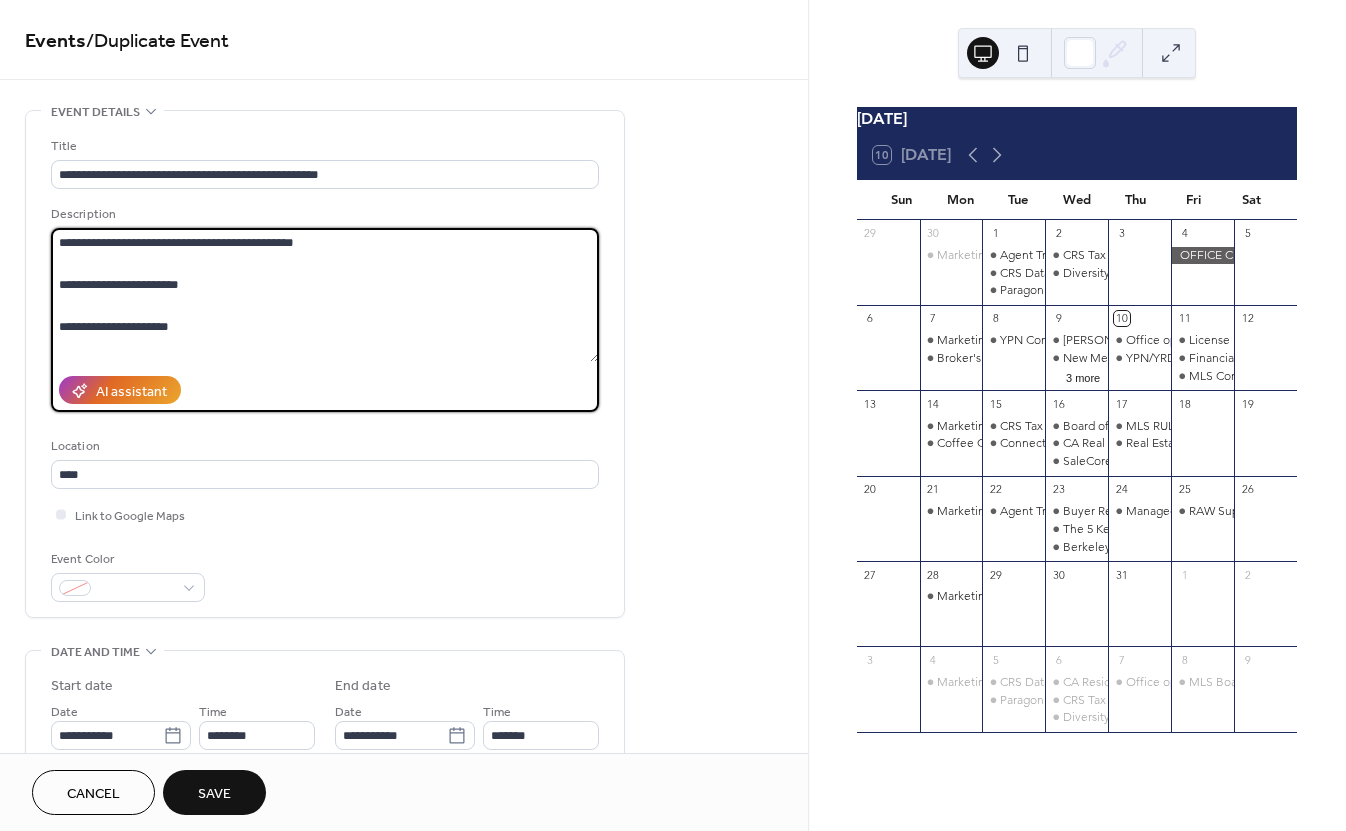 scroll, scrollTop: 354, scrollLeft: 0, axis: vertical 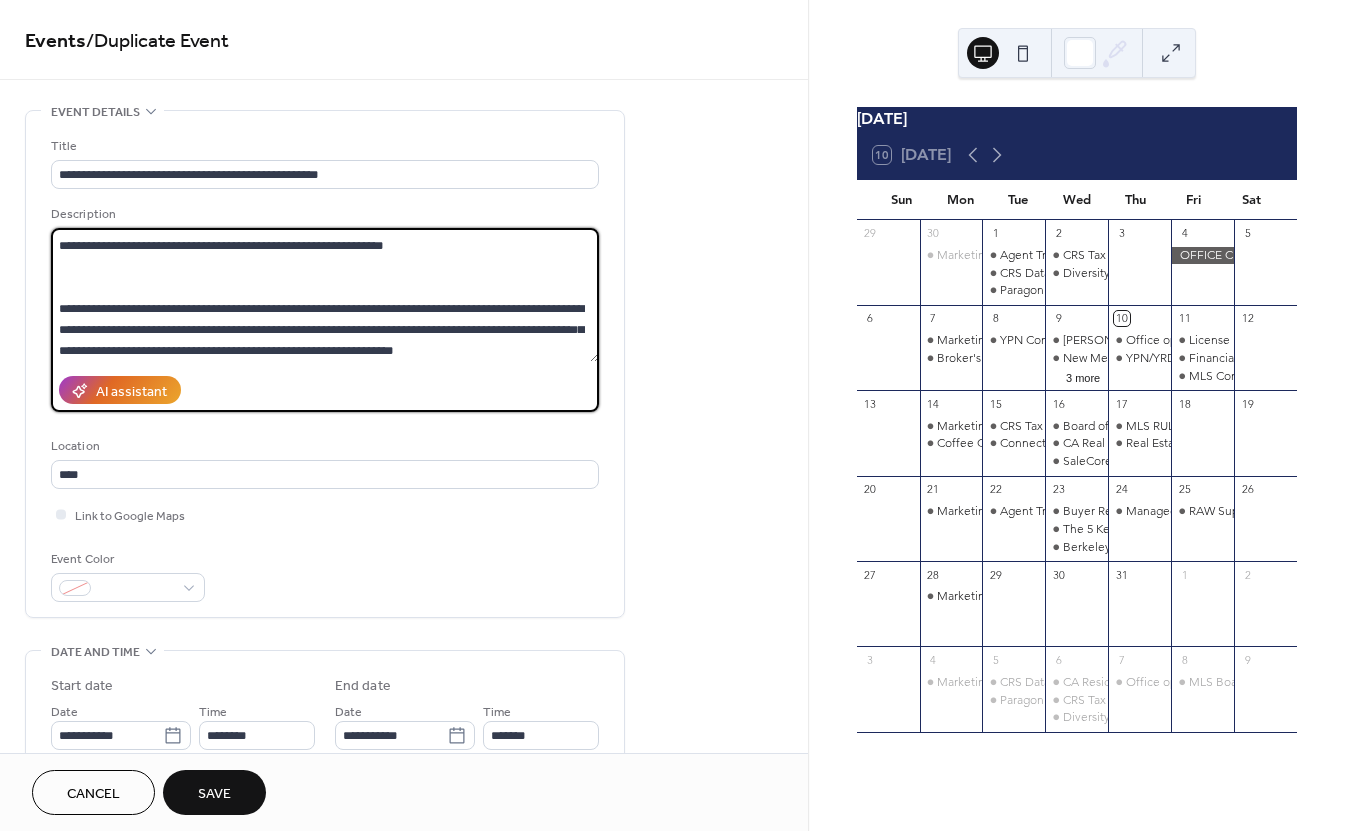 click at bounding box center (325, 295) 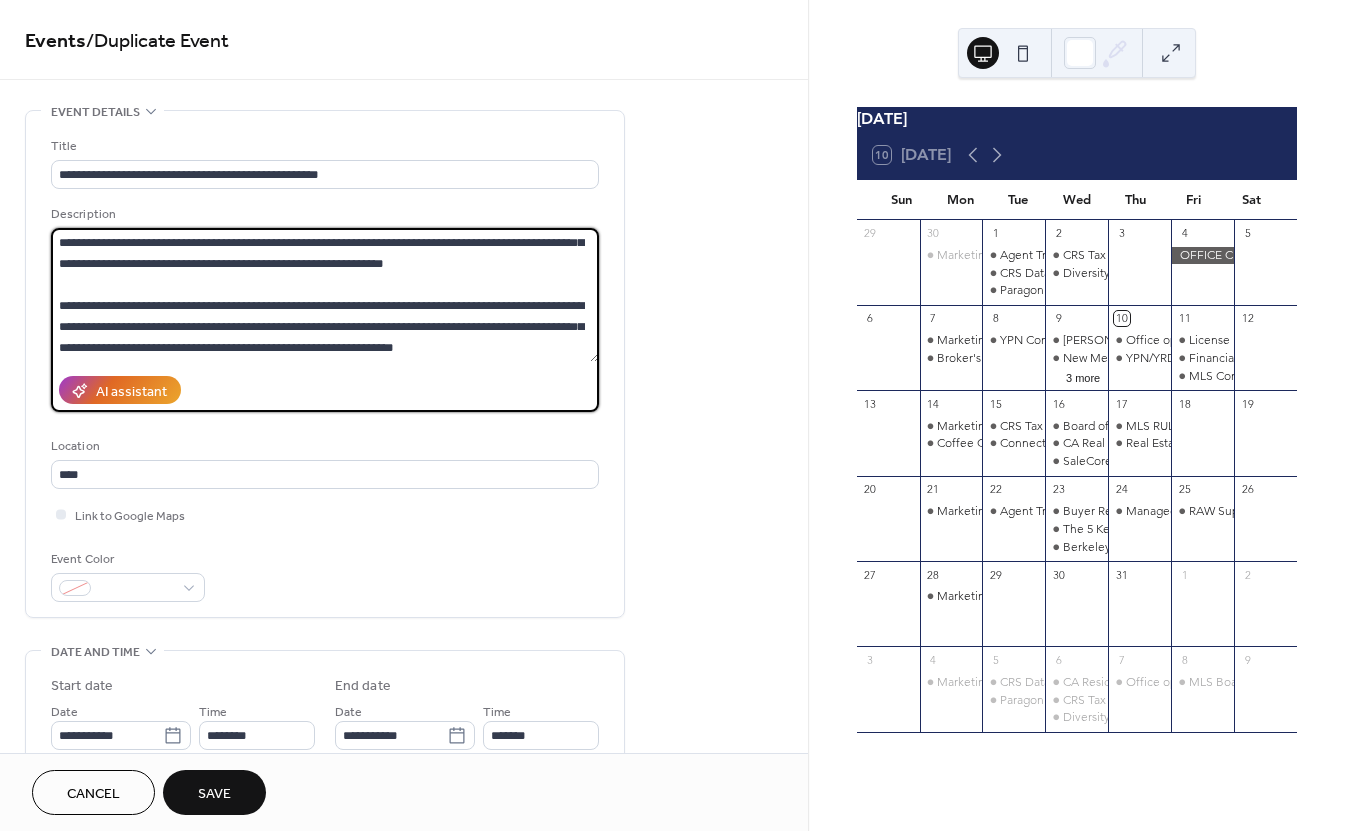 scroll, scrollTop: 0, scrollLeft: 0, axis: both 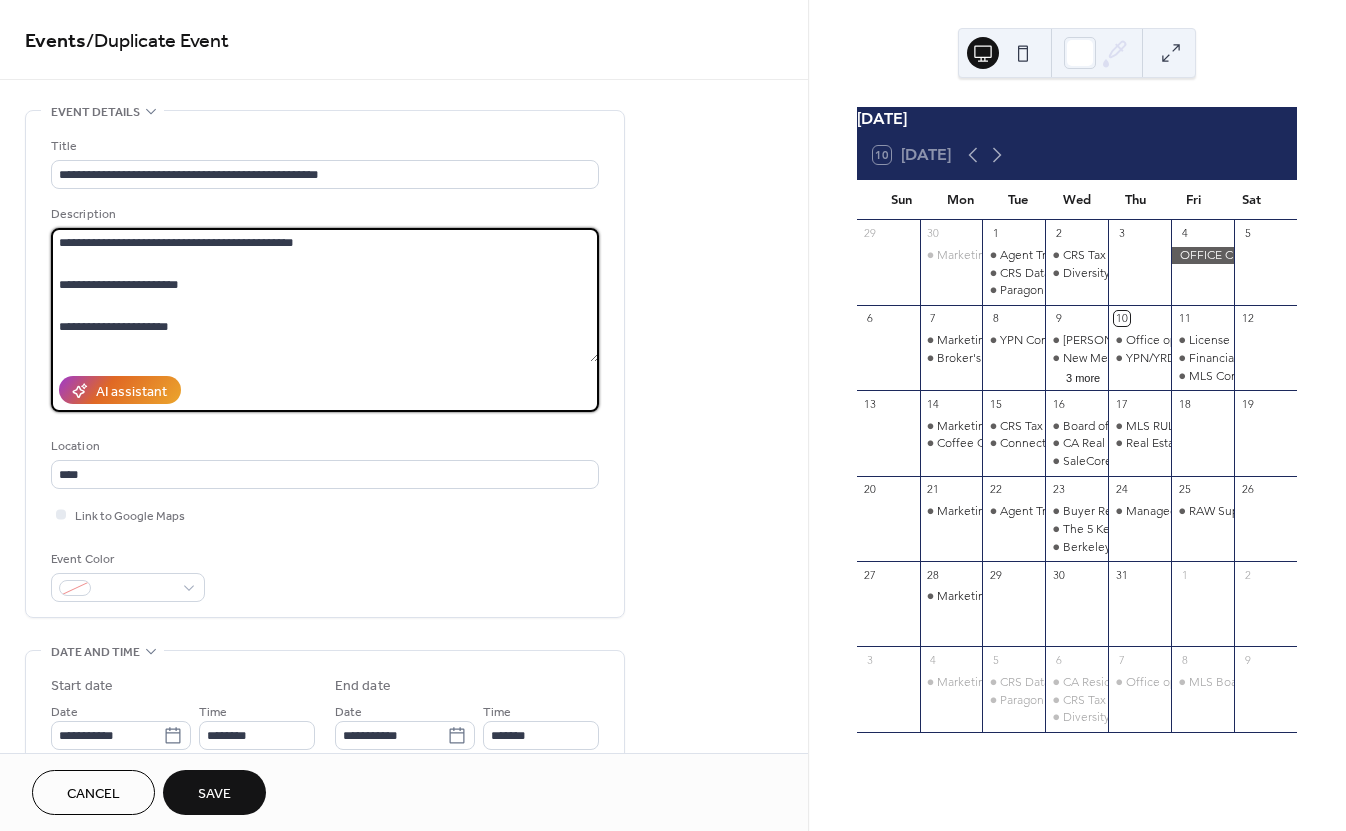 drag, startPoint x: 182, startPoint y: 255, endPoint x: 170, endPoint y: 267, distance: 16.970562 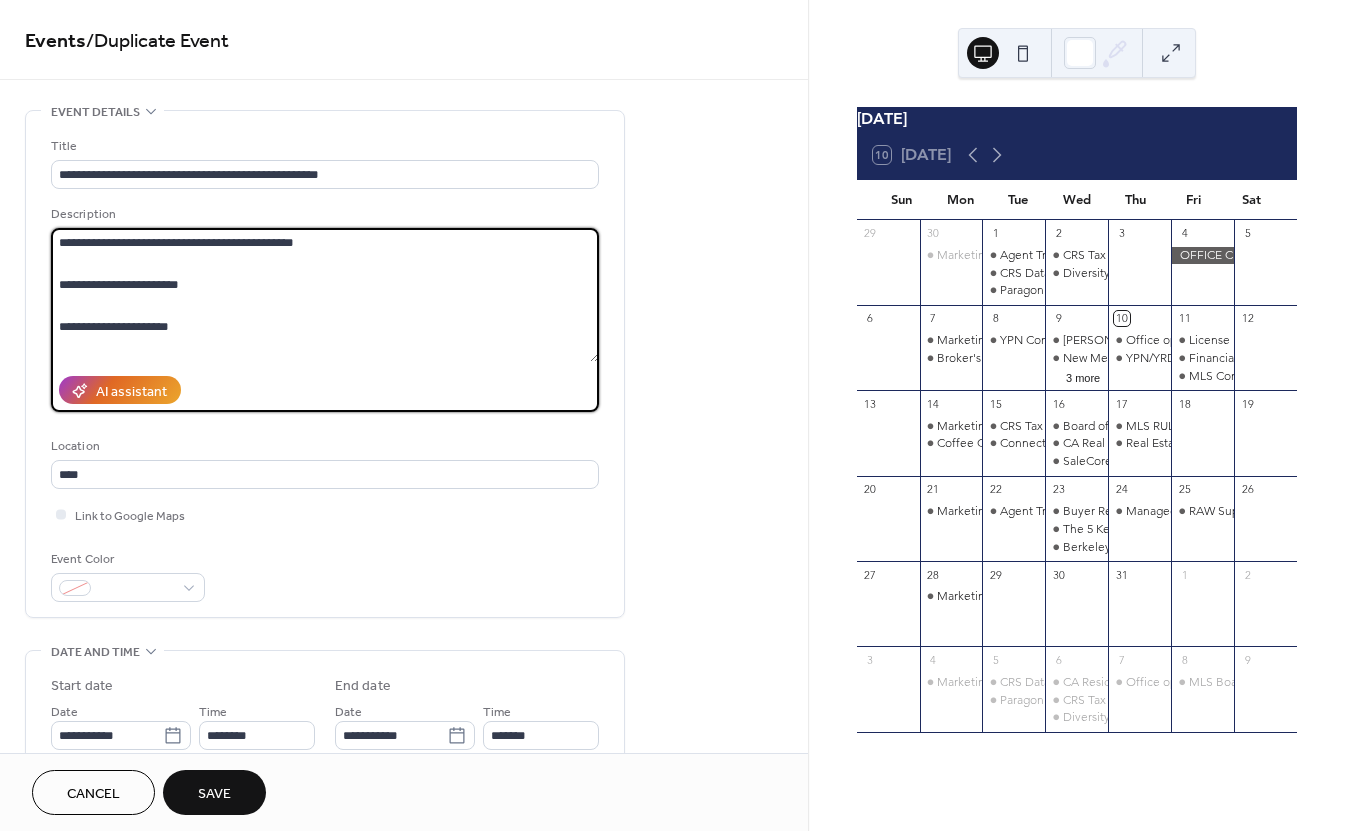 click at bounding box center [325, 295] 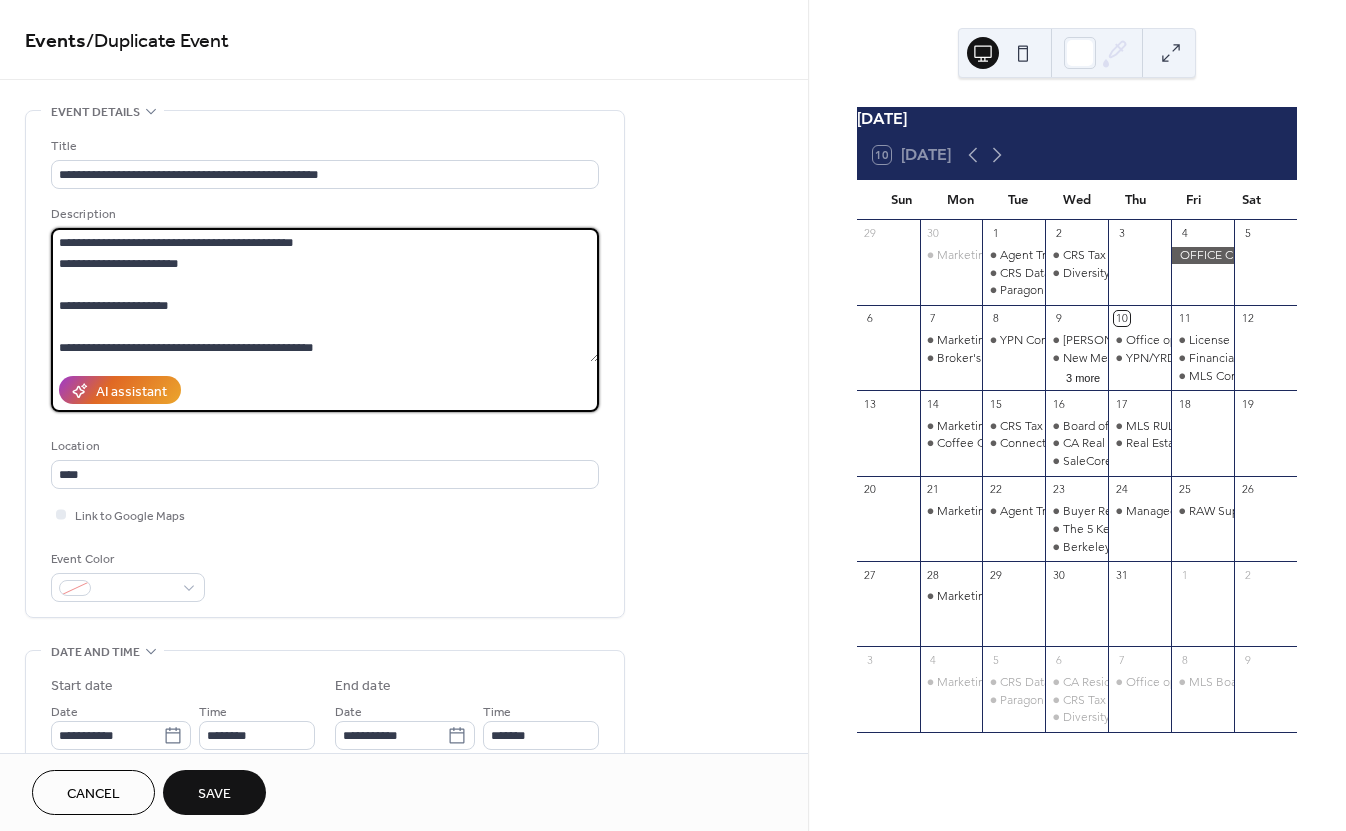 click at bounding box center [325, 295] 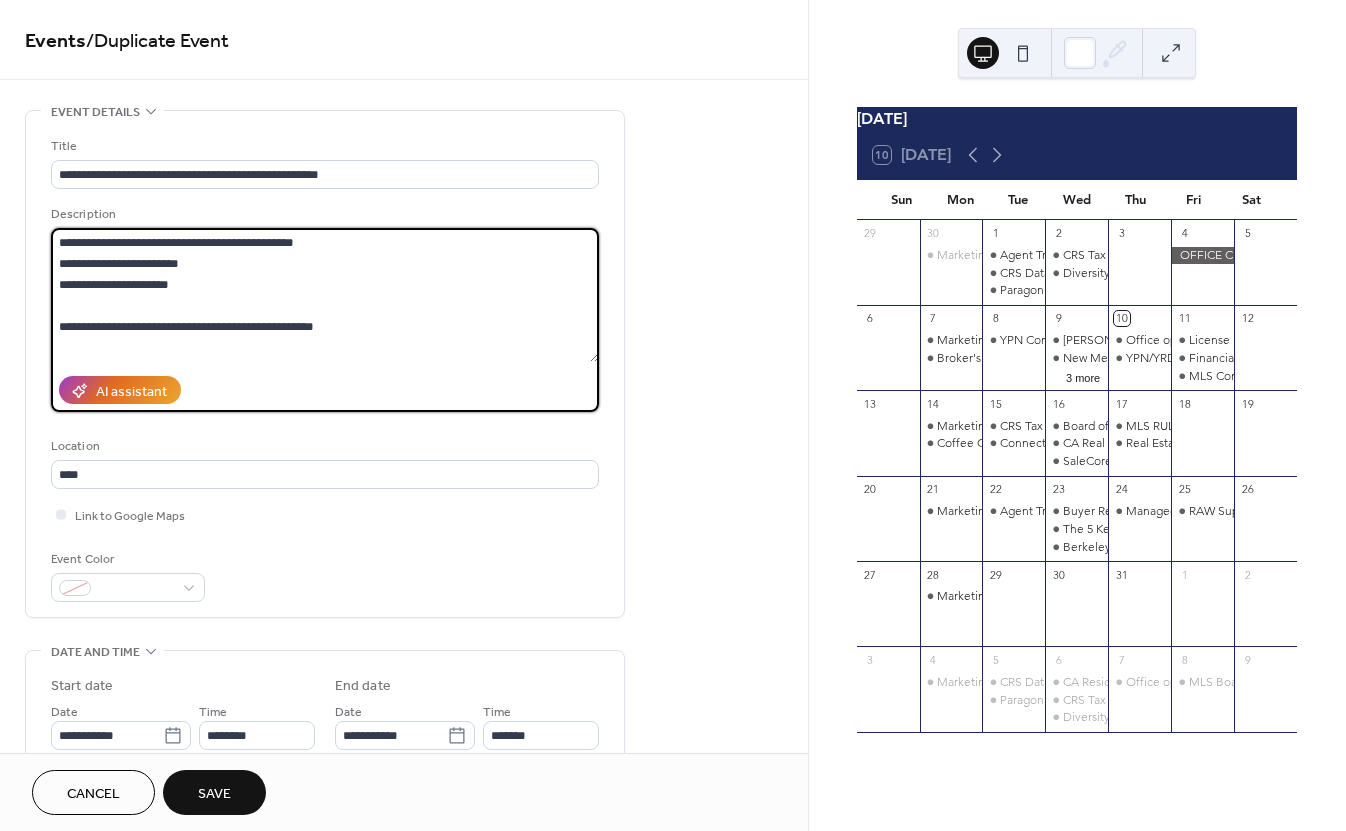 click at bounding box center [325, 295] 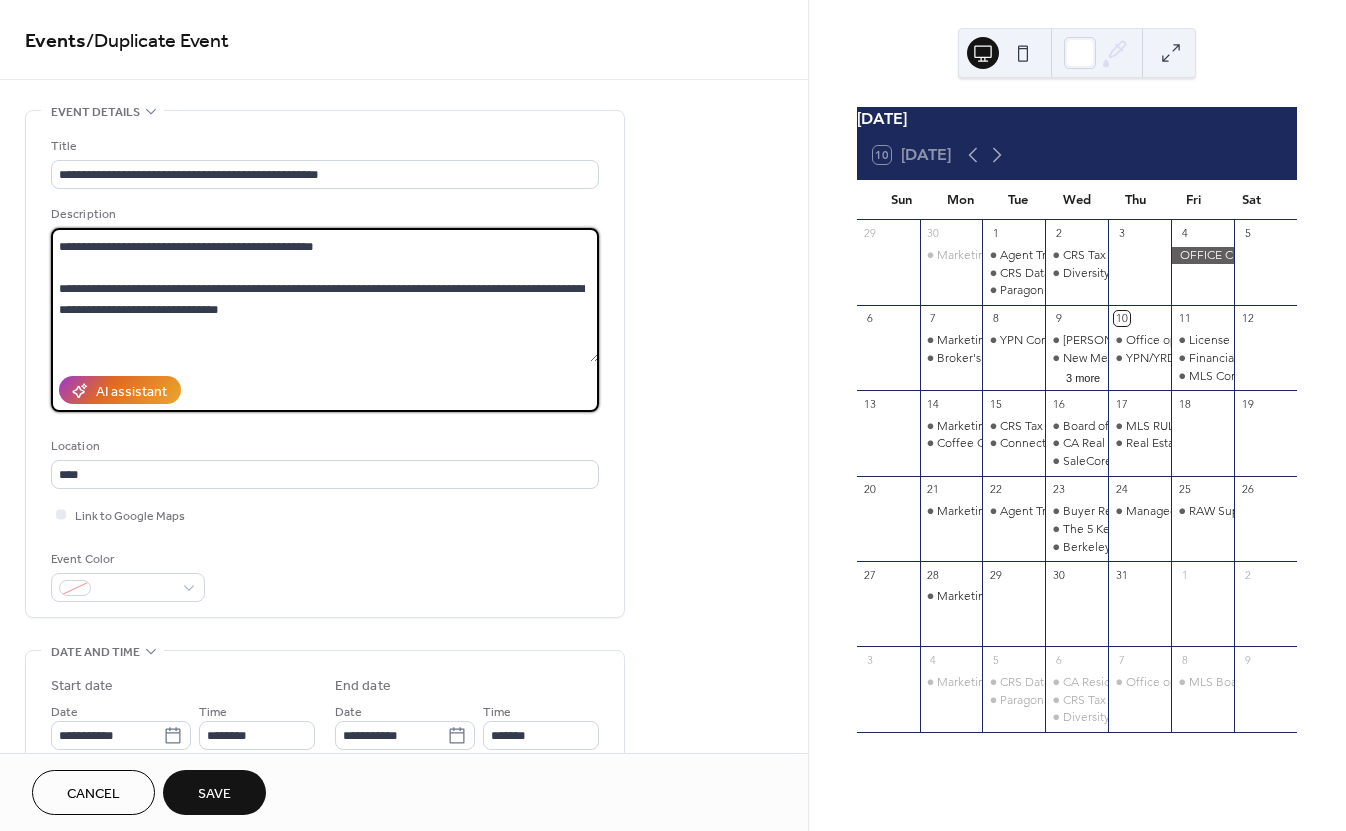 scroll, scrollTop: 67, scrollLeft: 0, axis: vertical 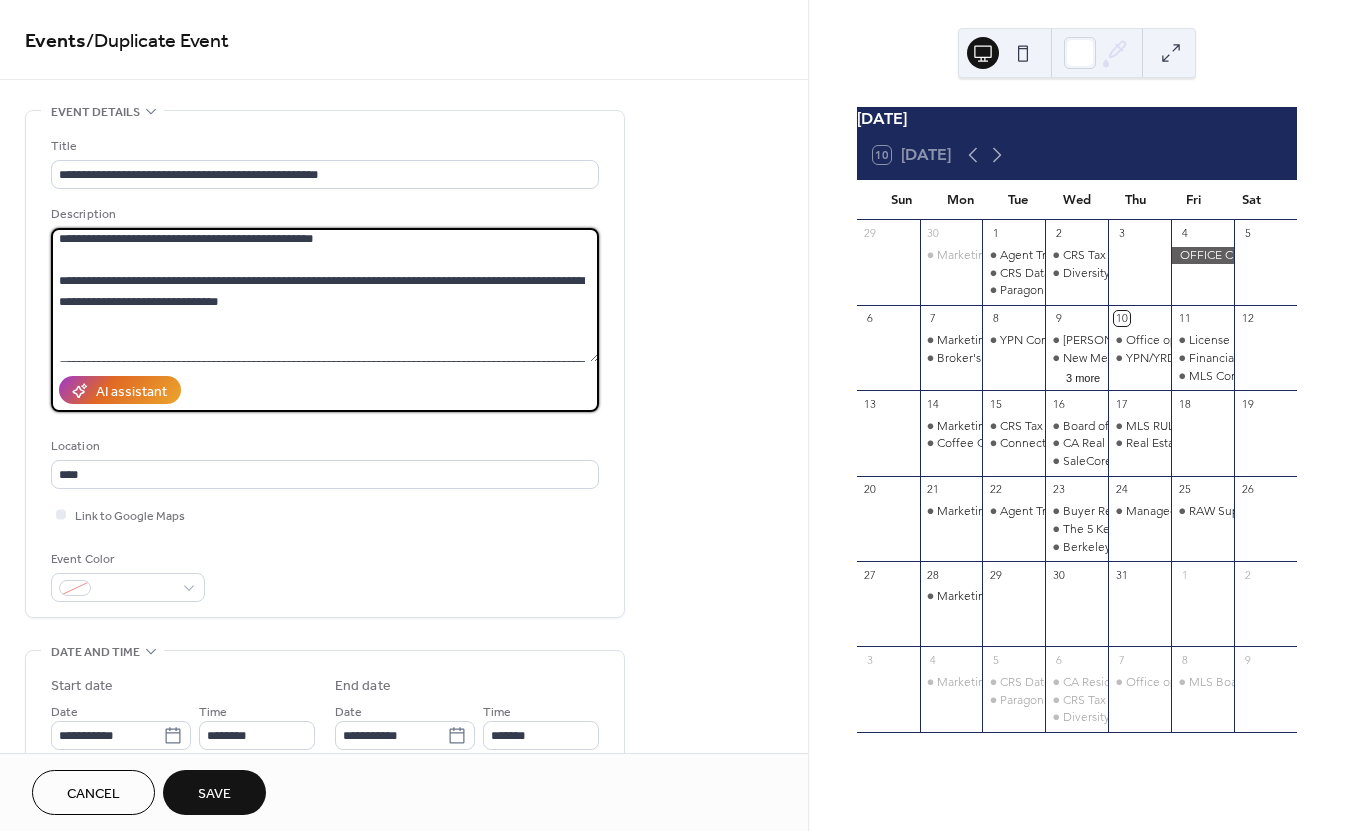 click at bounding box center (325, 295) 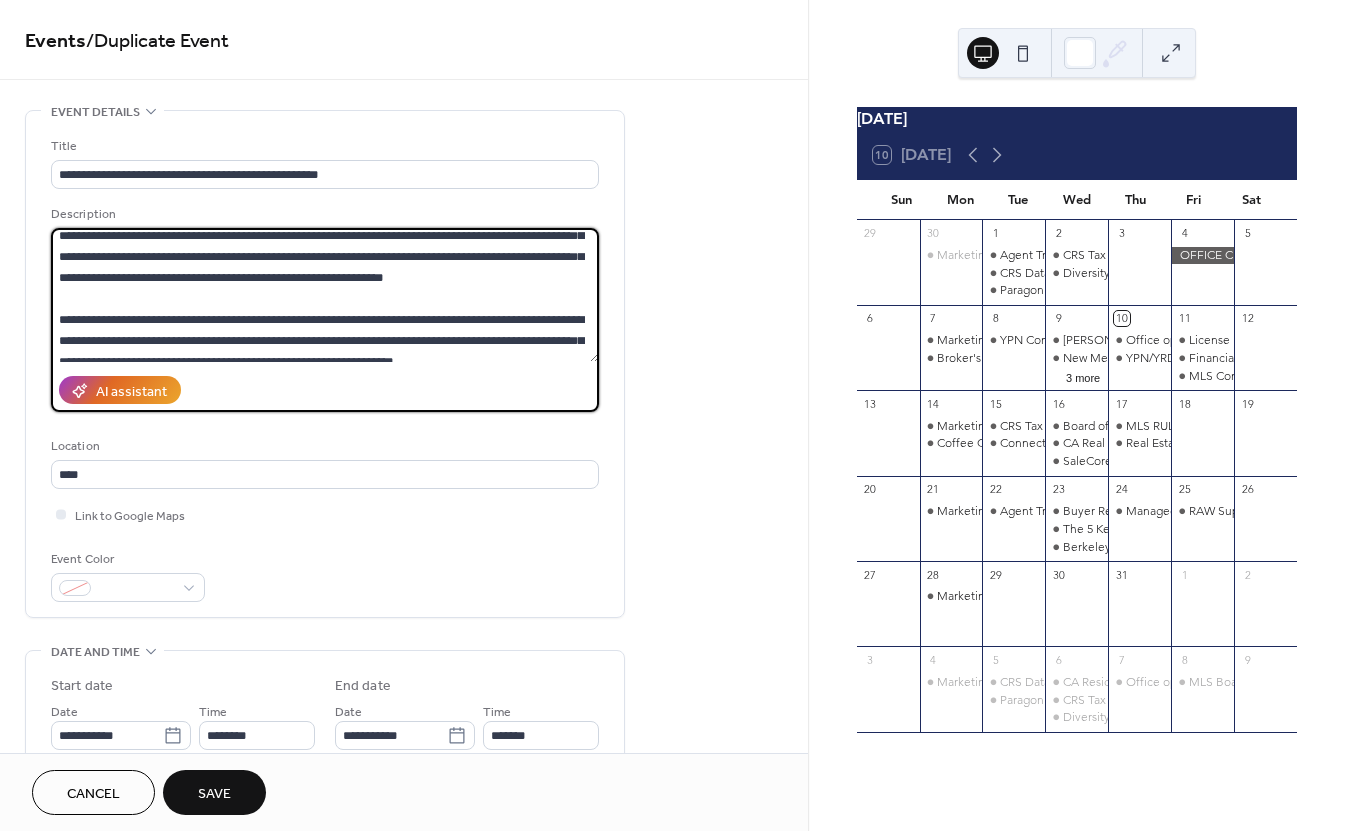 scroll, scrollTop: 252, scrollLeft: 0, axis: vertical 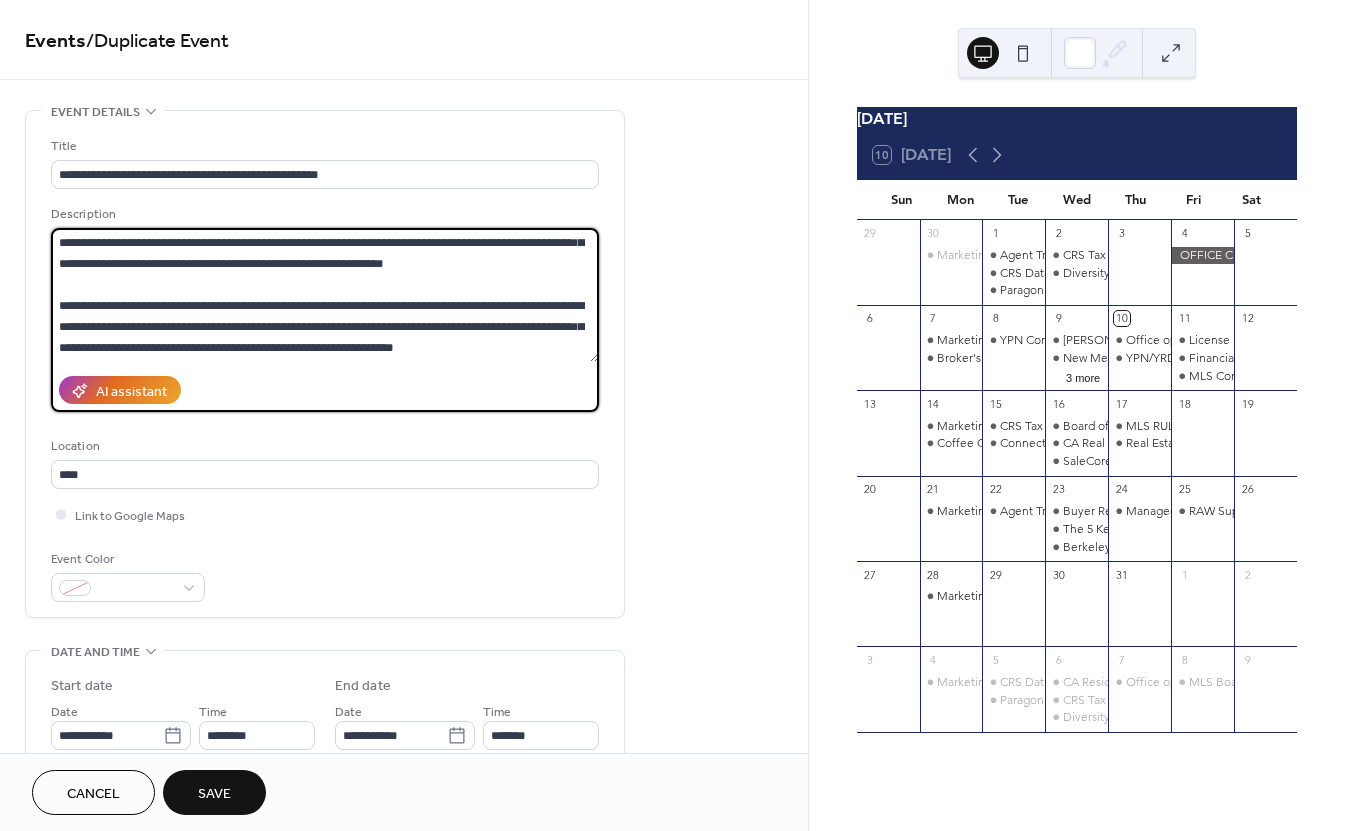 click at bounding box center [325, 295] 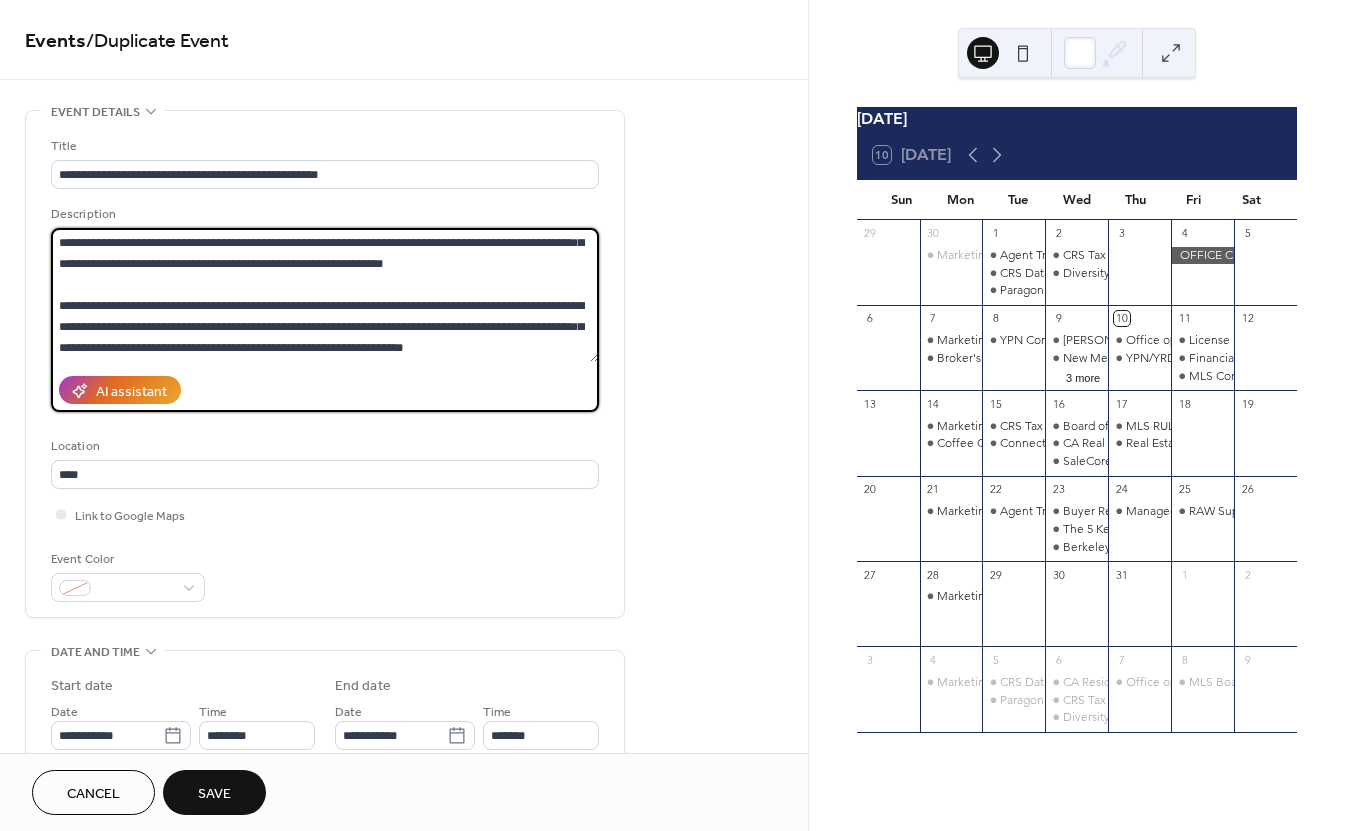 scroll, scrollTop: 291, scrollLeft: 0, axis: vertical 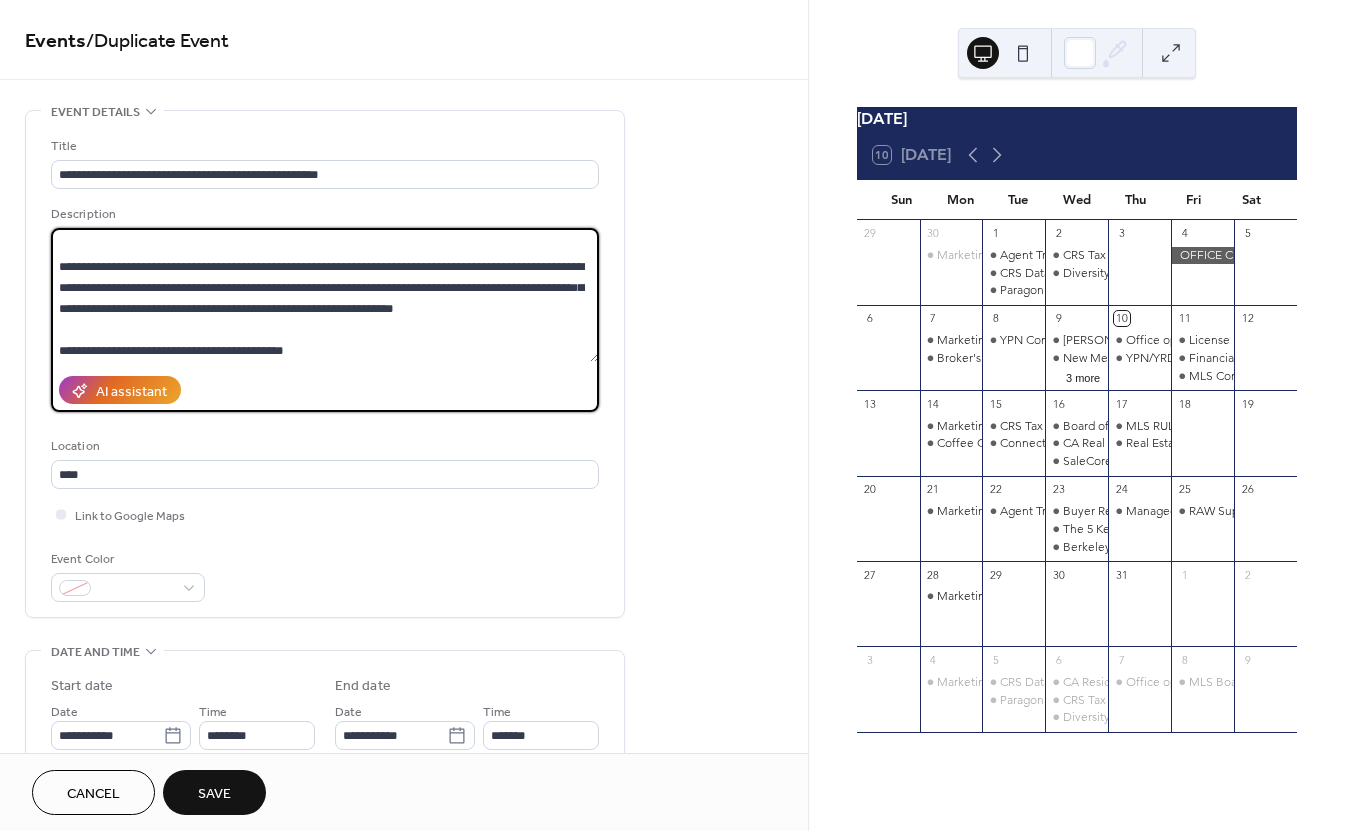 type on "**********" 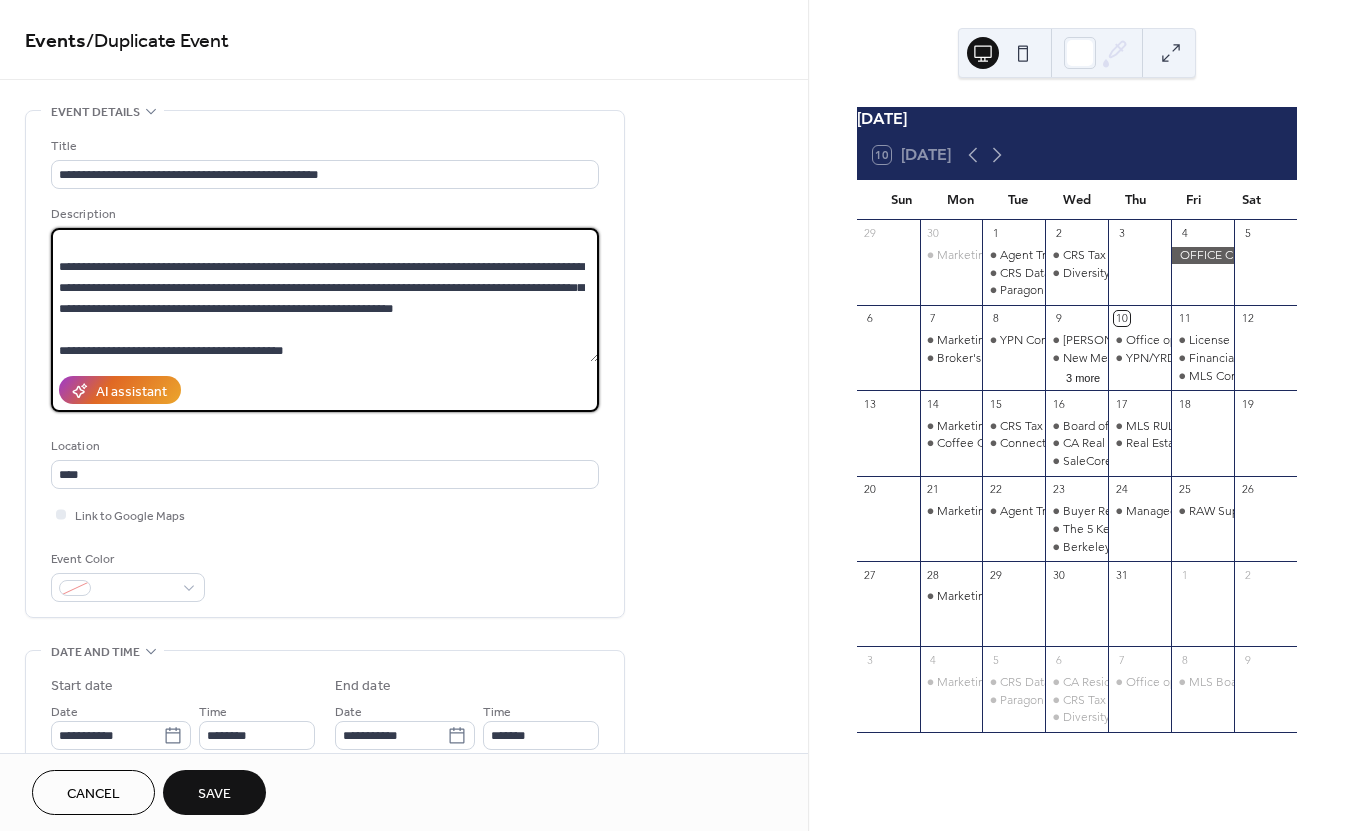 click on "Save" at bounding box center [214, 792] 